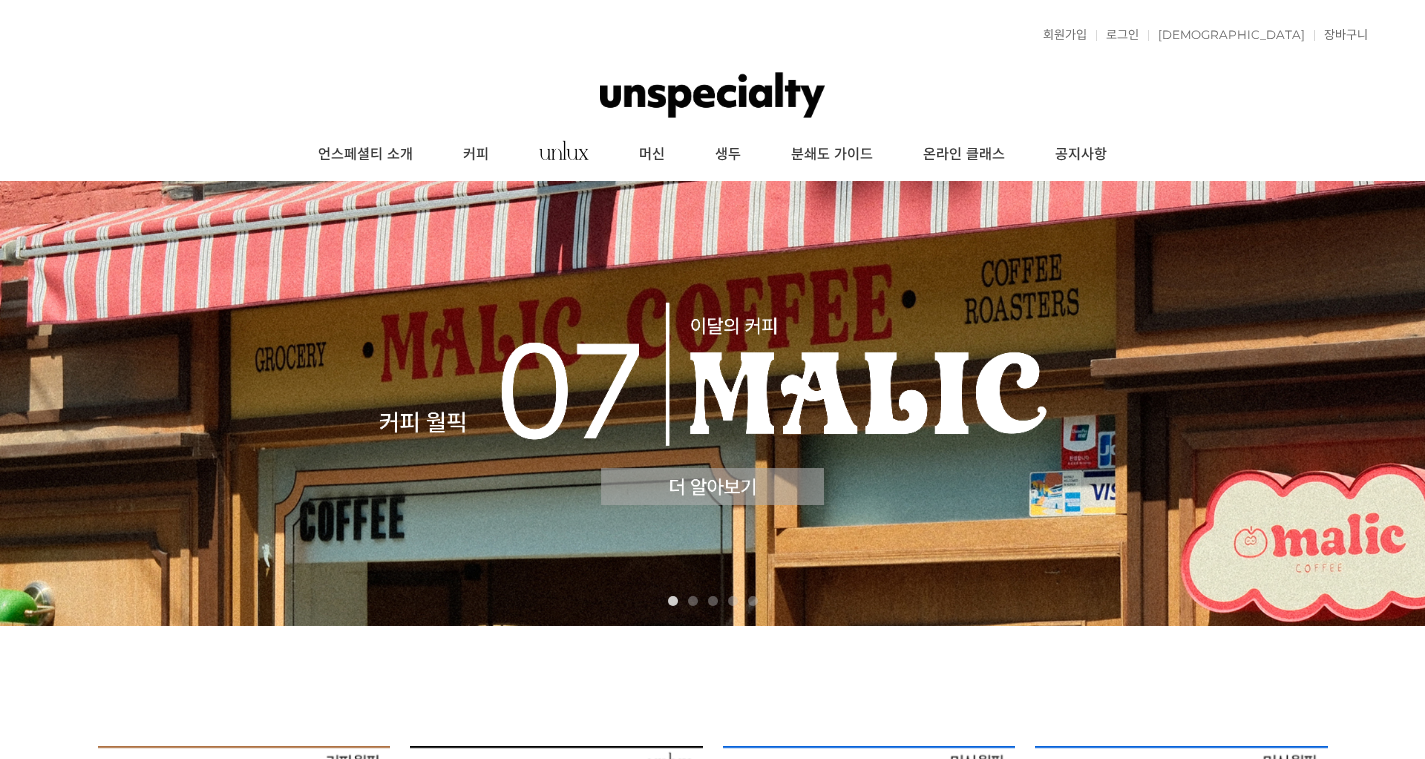 scroll, scrollTop: 0, scrollLeft: 0, axis: both 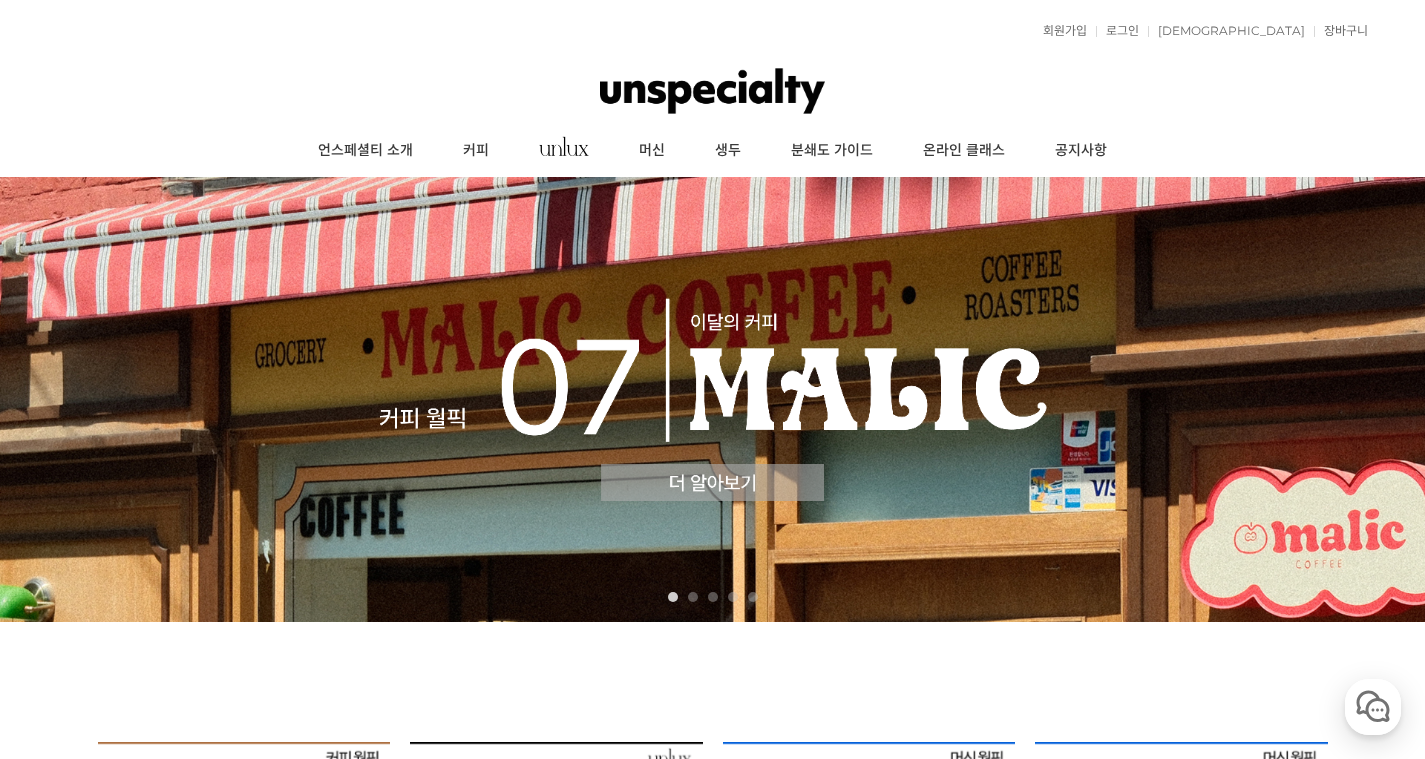click at bounding box center [712, 399] 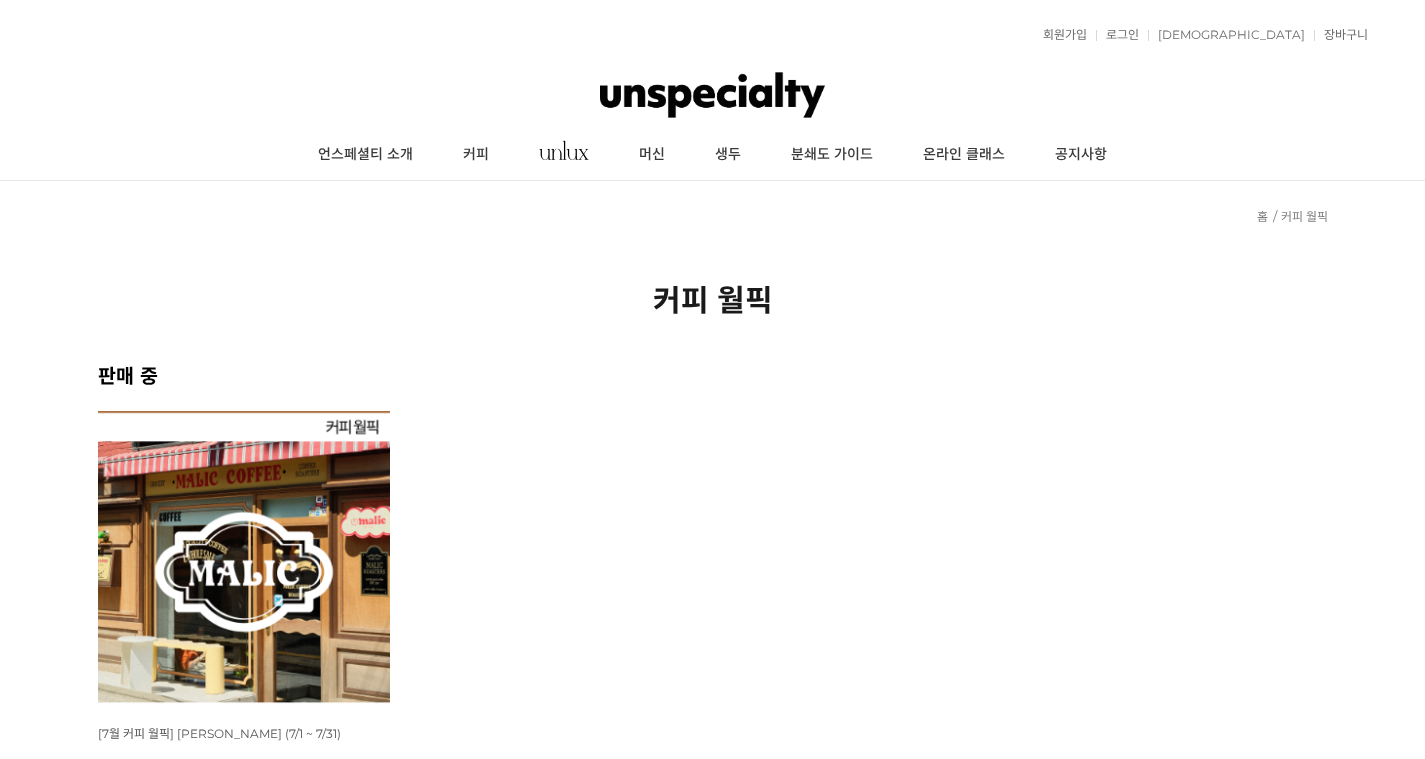 scroll, scrollTop: 0, scrollLeft: 0, axis: both 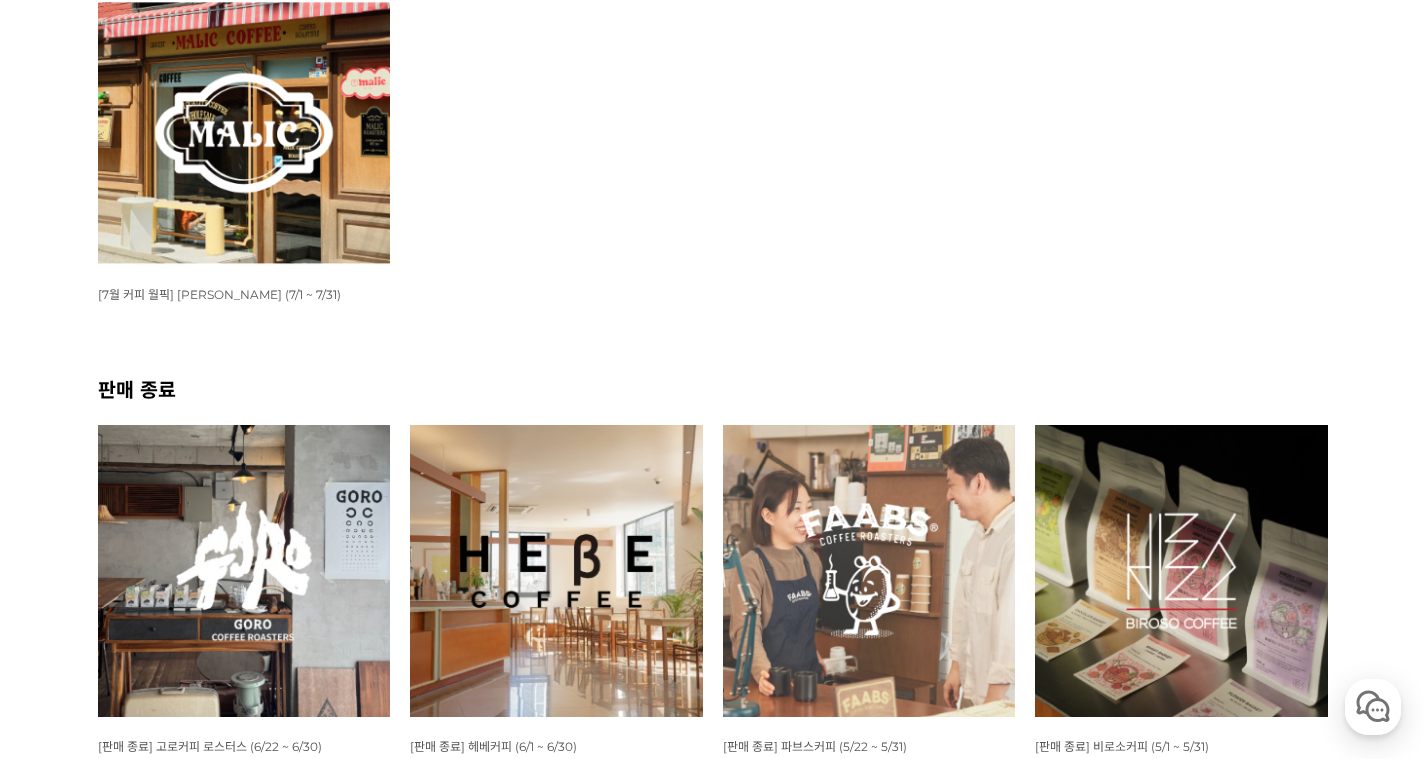 click at bounding box center [244, 118] 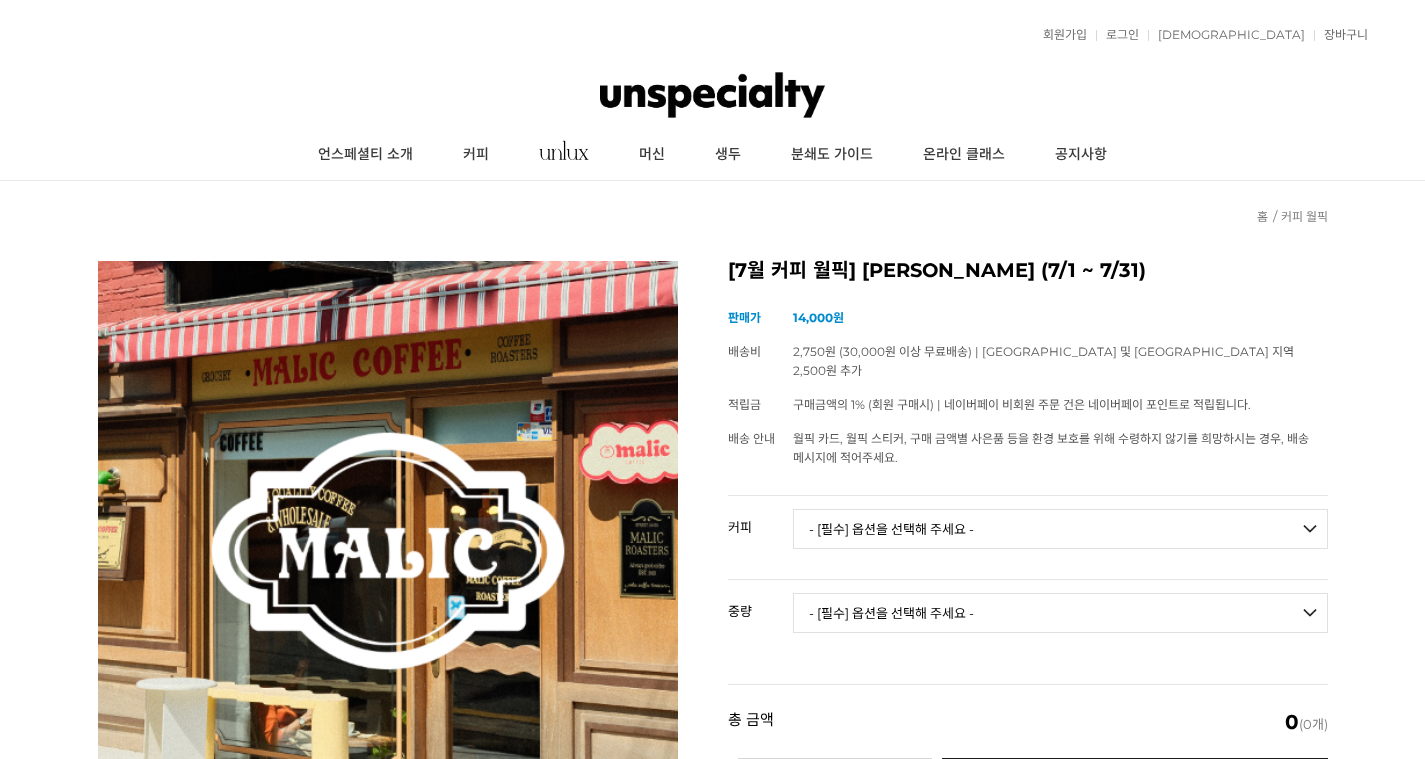 scroll, scrollTop: 0, scrollLeft: 0, axis: both 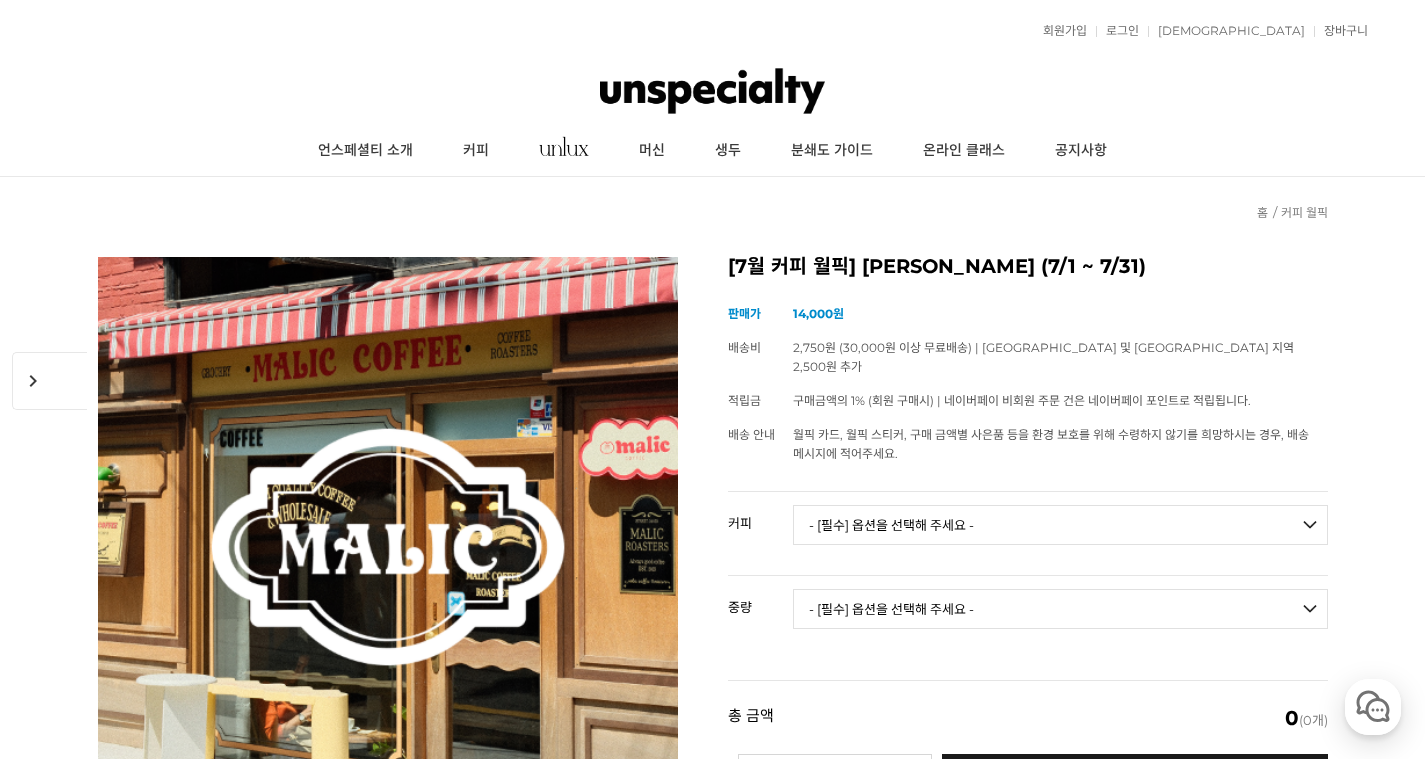 click on "- [필수] 옵션을 선택해 주세요 - ------------------- 언스페셜티 분쇄도 가이드 종이(주문 1개당 최대 1개 제공) 그레이프 쥬스 (언스페셜티 블렌드) 애플 쥬스 (언스페셜티 블렌드) 허니 자몽 쥬스 (언스페셜티 블렌드) [기획상품] 2024 Best of Panama 3종 10g 레시피팩 프루티 블렌드 마일드 블렌드 모닝 블렌드 #1 탄자니아 아카시아 힐스 게이샤 AA 풀리 워시드 [품절] #2 콜롬비아 포파얀 슈가케인 디카페인 #3 에티오피아 알로 타미루 미리가 74158 워시드 #4 에티오피아 첼베사 워시드 디카페인 #5 케냐 뚱구리 AB 풀리 워시드 [품절] #6 에티오피아 버그 우 셀렉션 에얼룸 내추럴 (Lot2) [품절] #7 에티오피아 알로 타미루 무라고 74158 클래식 워시드 #8 케냐 은가라투아 AB 워시드 (Lot 159) [품절] [7.4 오픈] #9 온두라스 마리사벨 카바예로 파카마라 워시드 #24 페루 알토 미라도르 게이샤 워시드" at bounding box center [1060, 525] 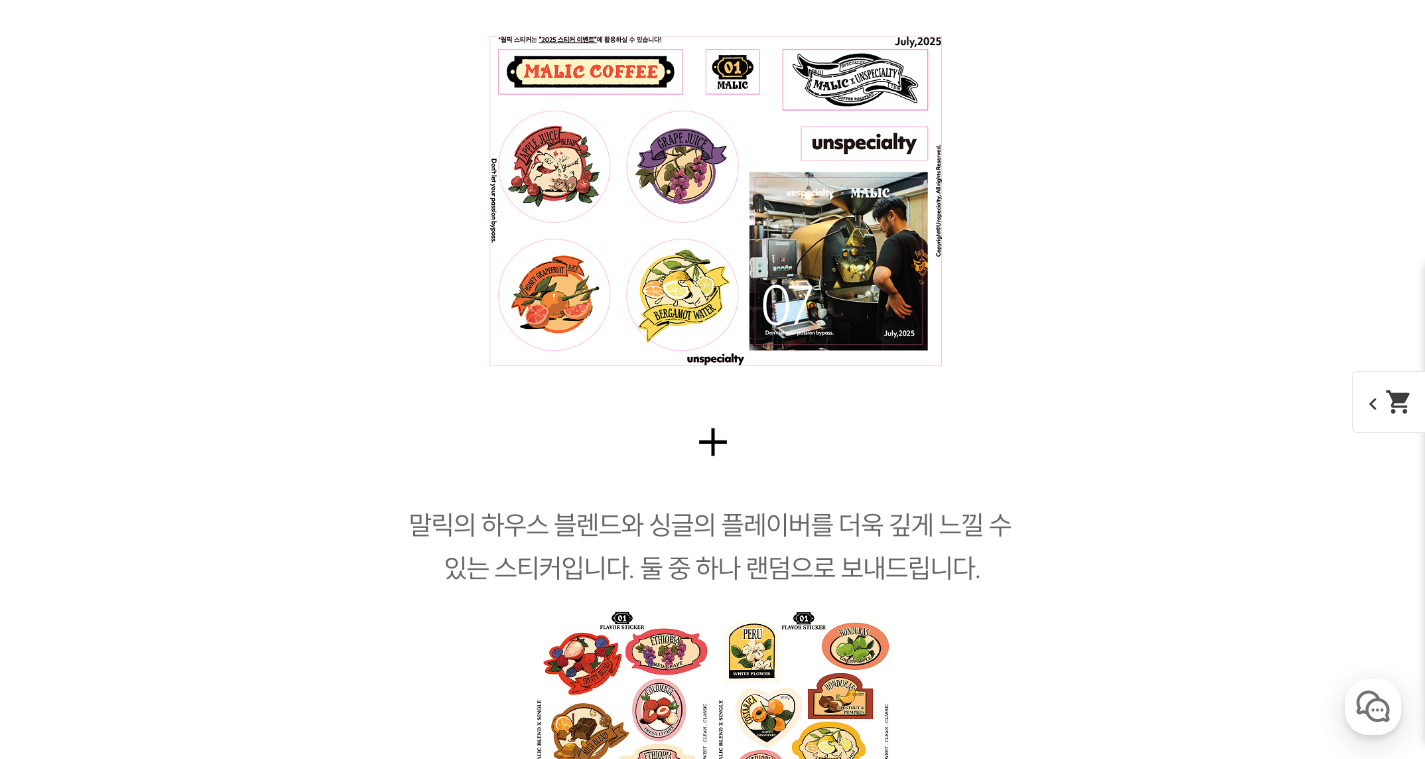 scroll, scrollTop: 18058, scrollLeft: 0, axis: vertical 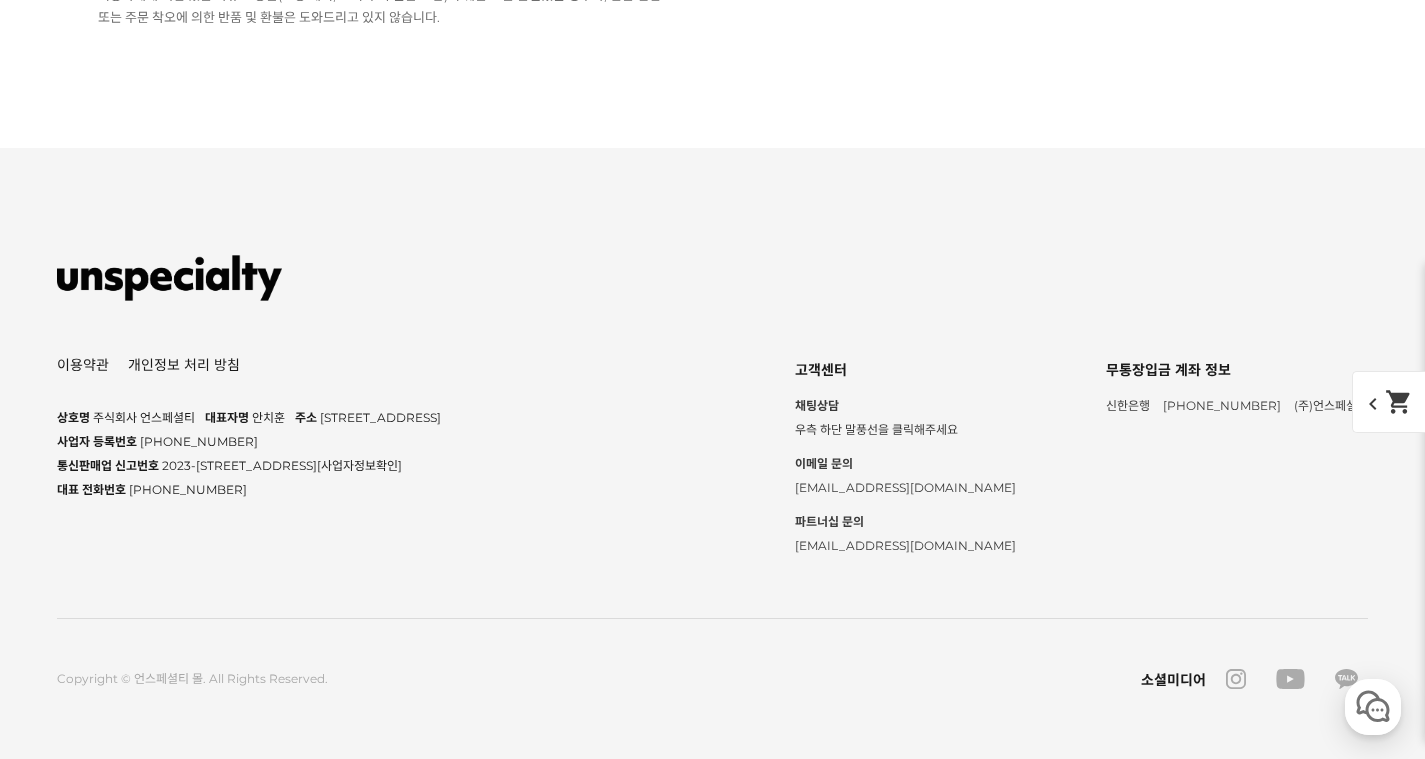 click on "다크초코우유 느낌이였습니더" at bounding box center (267, -2037) 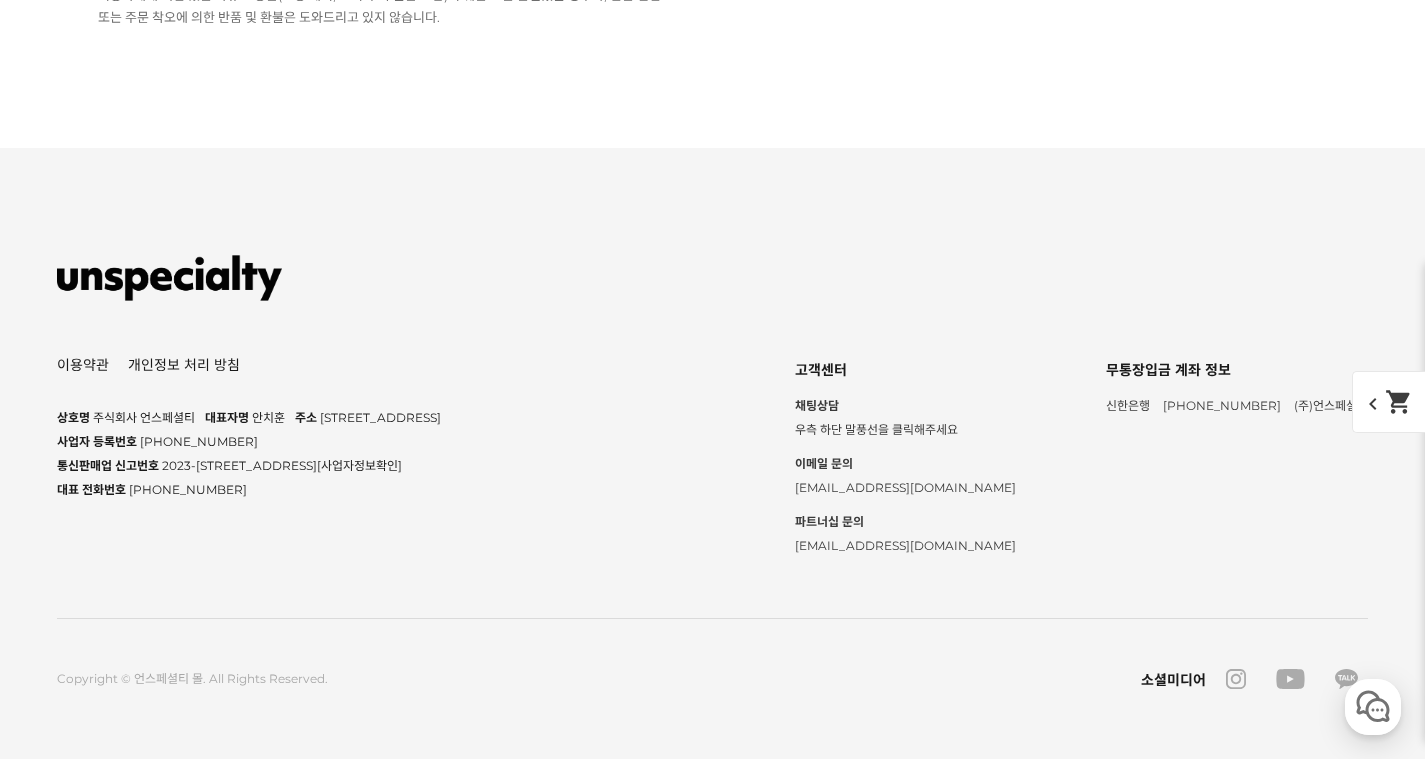 scroll, scrollTop: 42337, scrollLeft: 0, axis: vertical 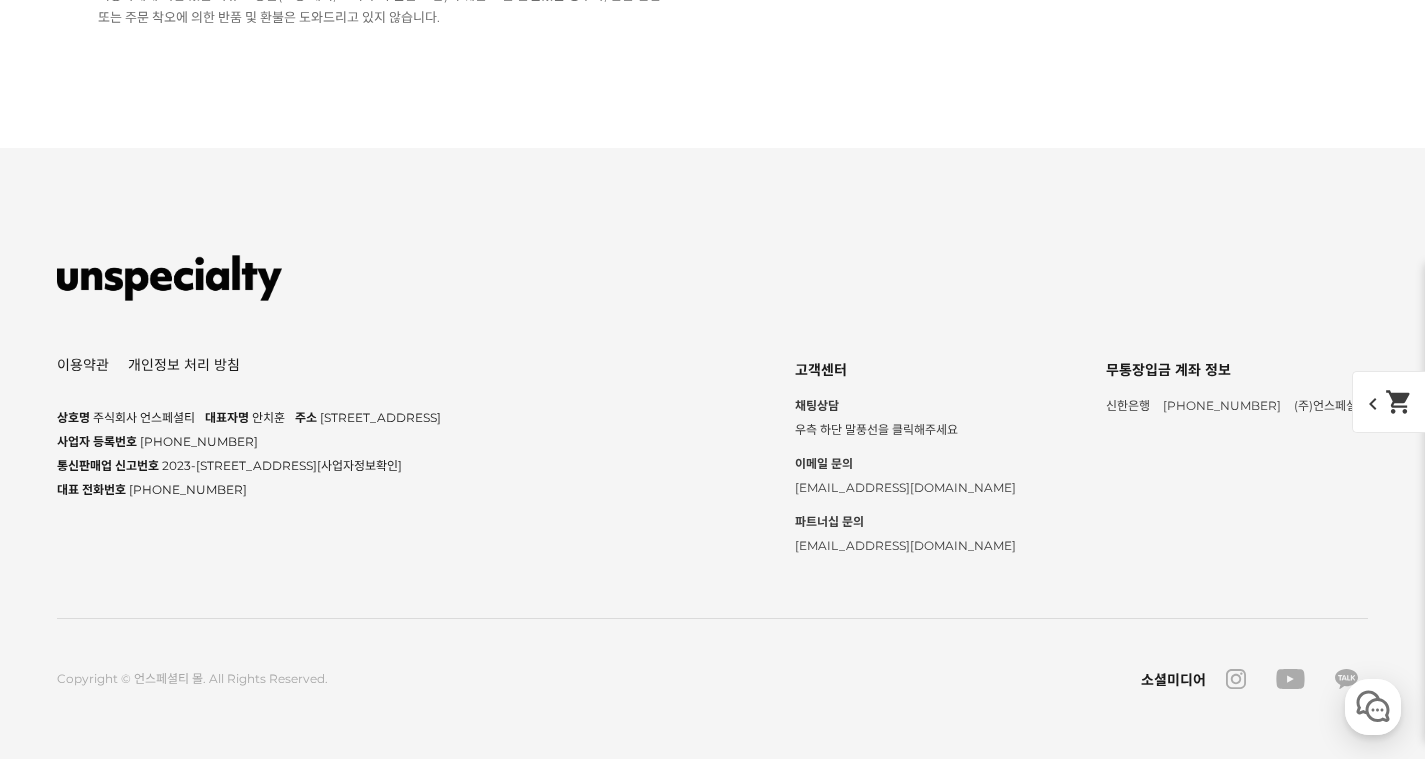 click on "배송 빠르고 맛도 좋습니다." at bounding box center [260, -2113] 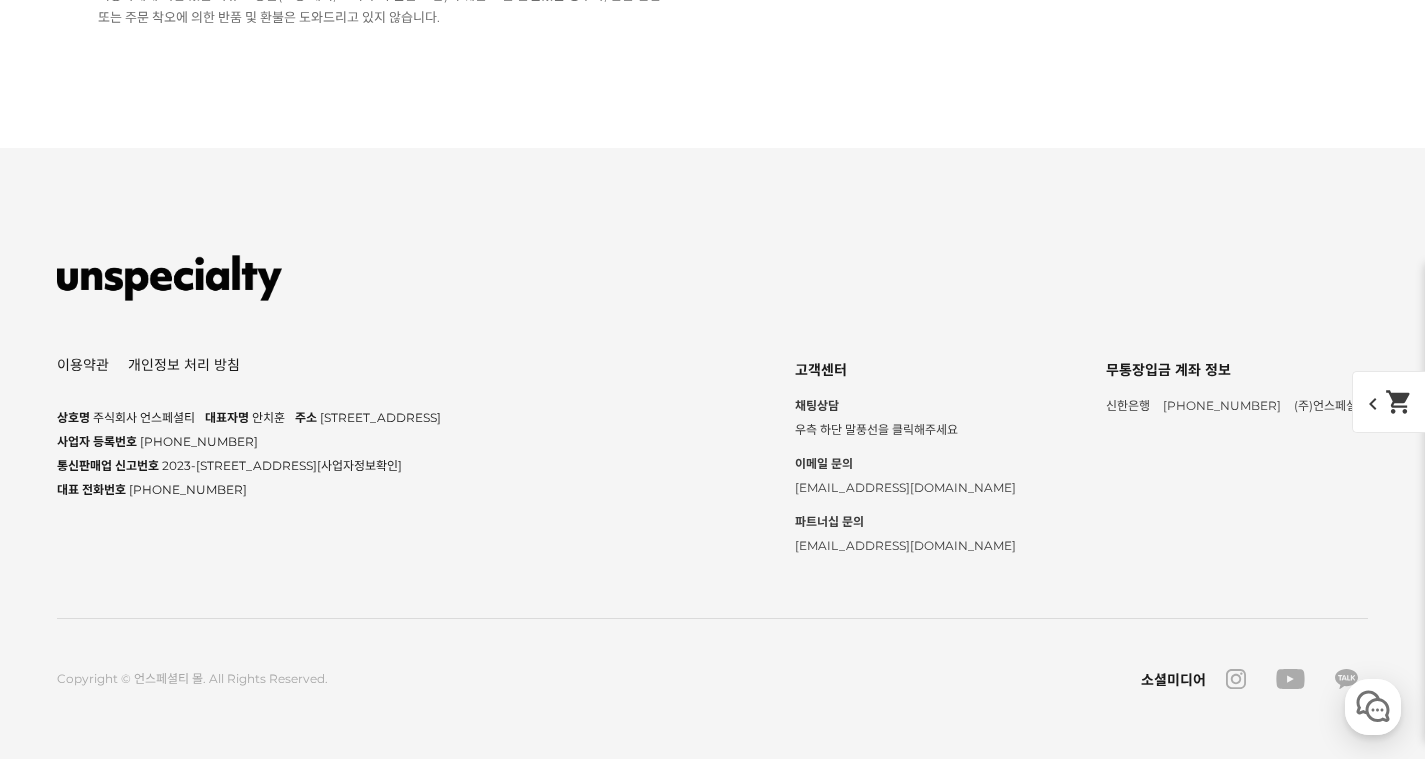 click on "배송 빠르고 맛도 좋습니다." at bounding box center (260, -2466) 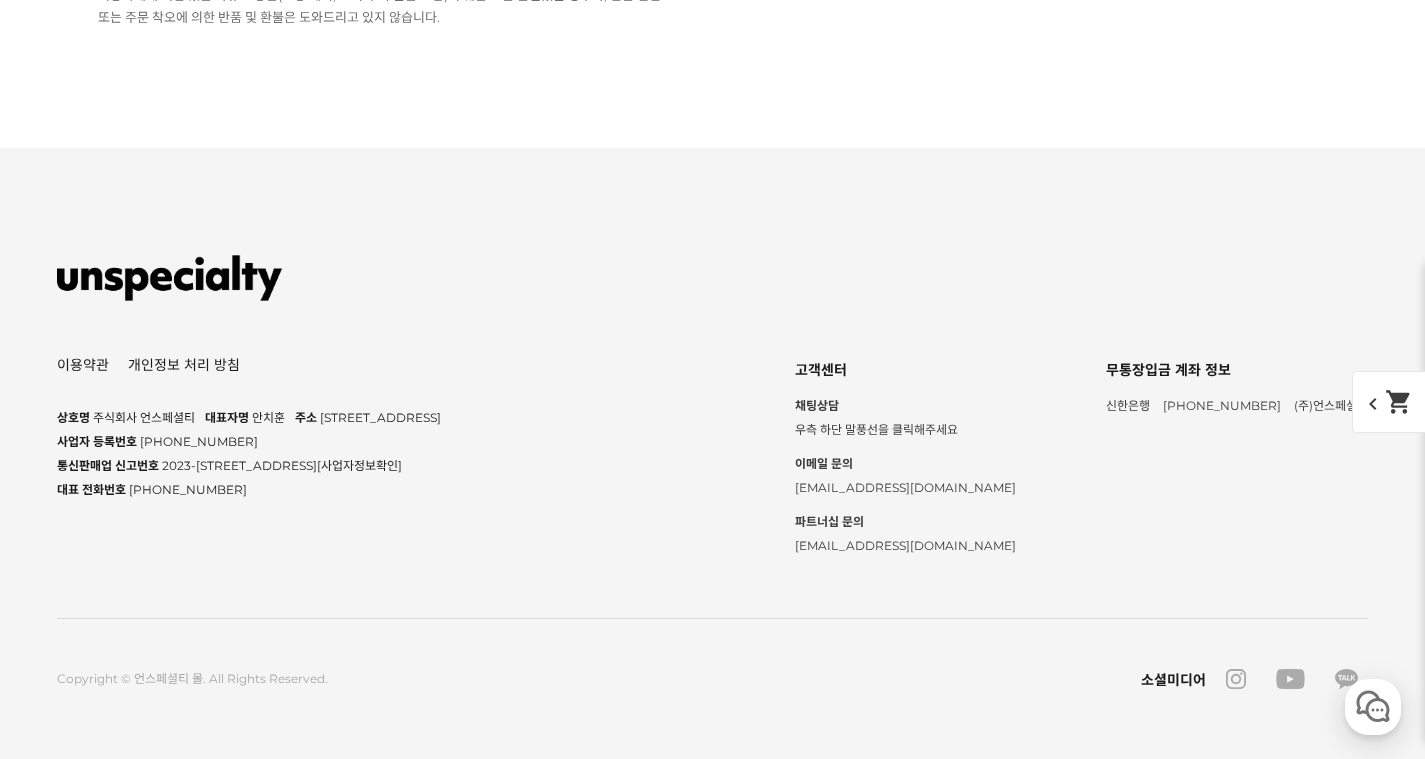 click on "잘받았어요,컵이 완전튼튼하니좋아요.ㅎ 일주일정도지나 맛봐야죠ㅎ" at bounding box center (608, -1961) 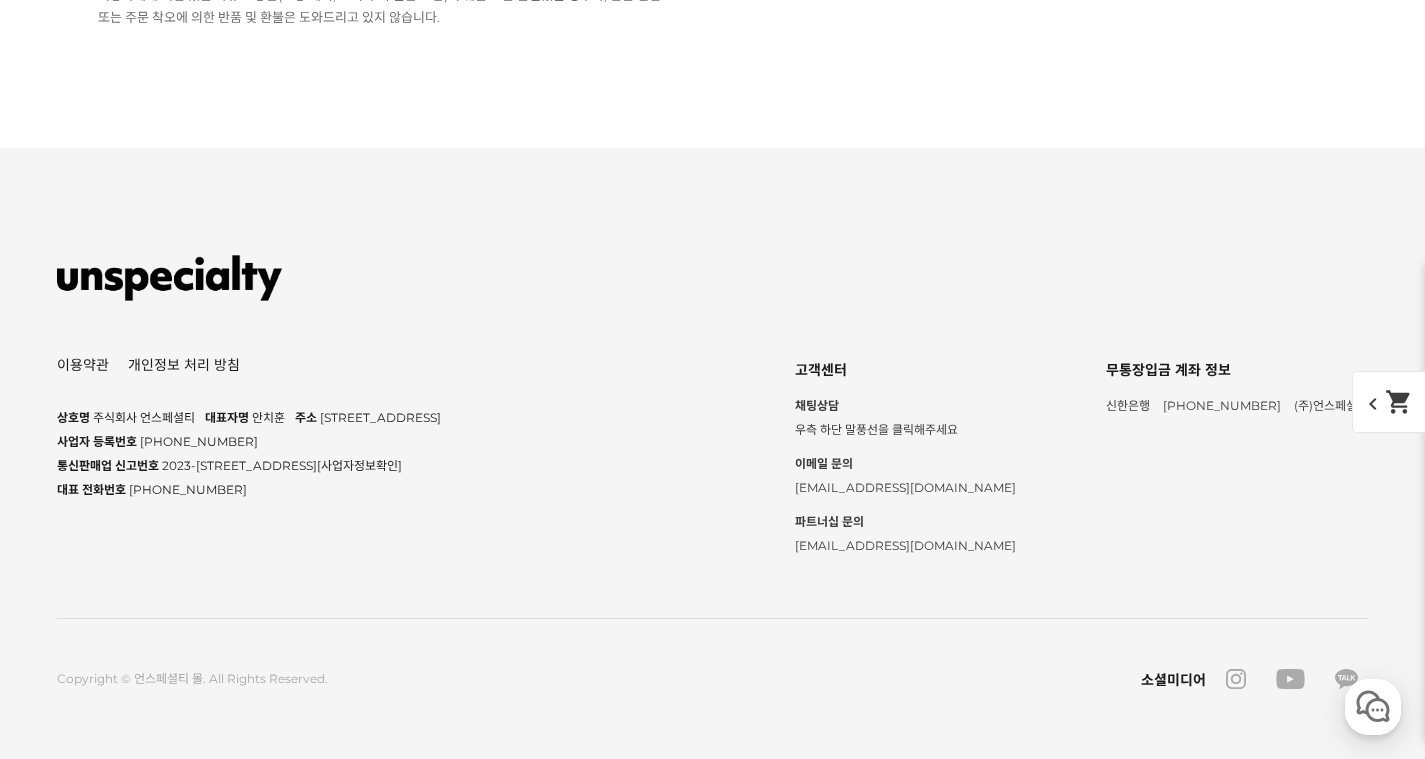 click on "잘받았어요,컵이 완전튼튼하니좋아요.ㅎ 일주일정도지나 맛봐야죠ㅎ" at bounding box center [369, -2249] 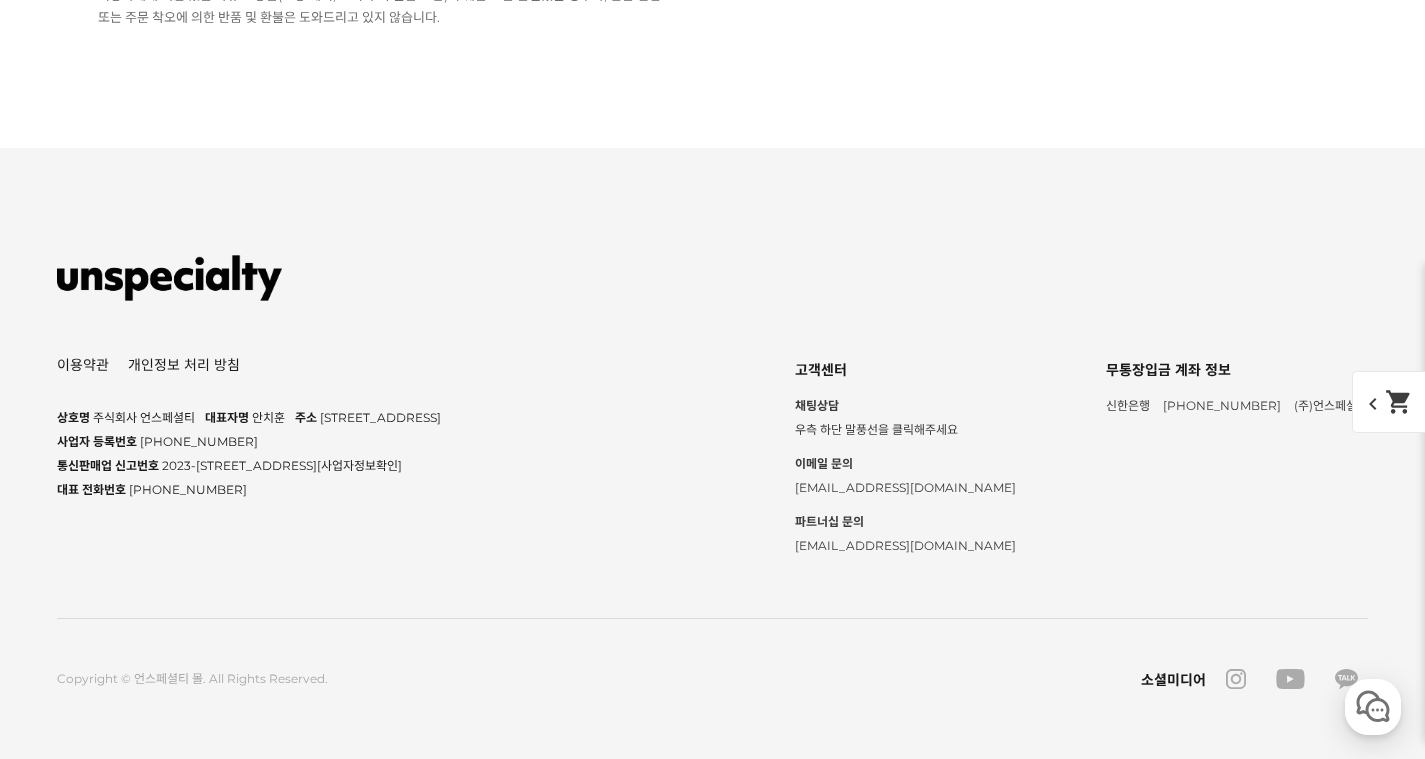 scroll, scrollTop: 43008, scrollLeft: 0, axis: vertical 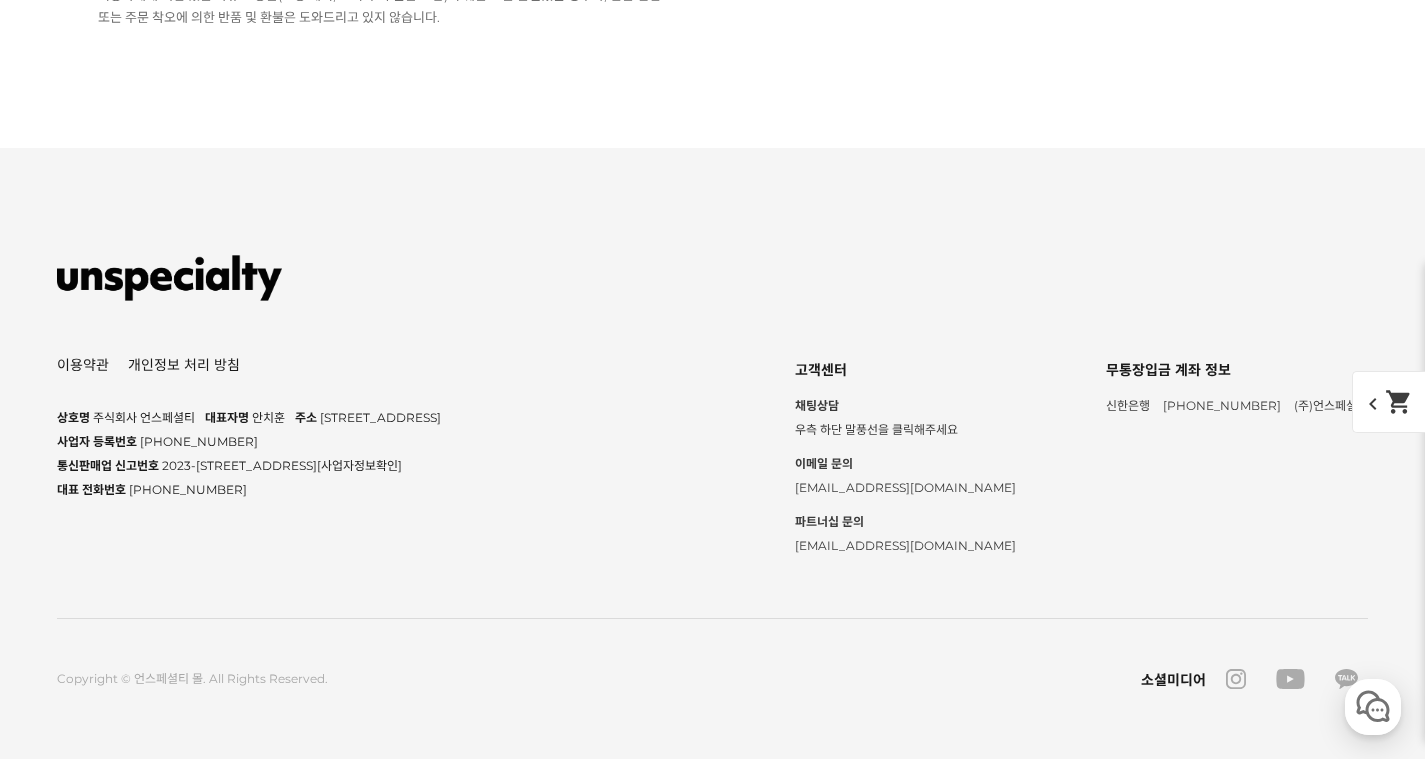 click on "6번 원두 코만단테 분쇄도 얼마로 하는게 좋을까요??" at bounding box center (461, -1280) 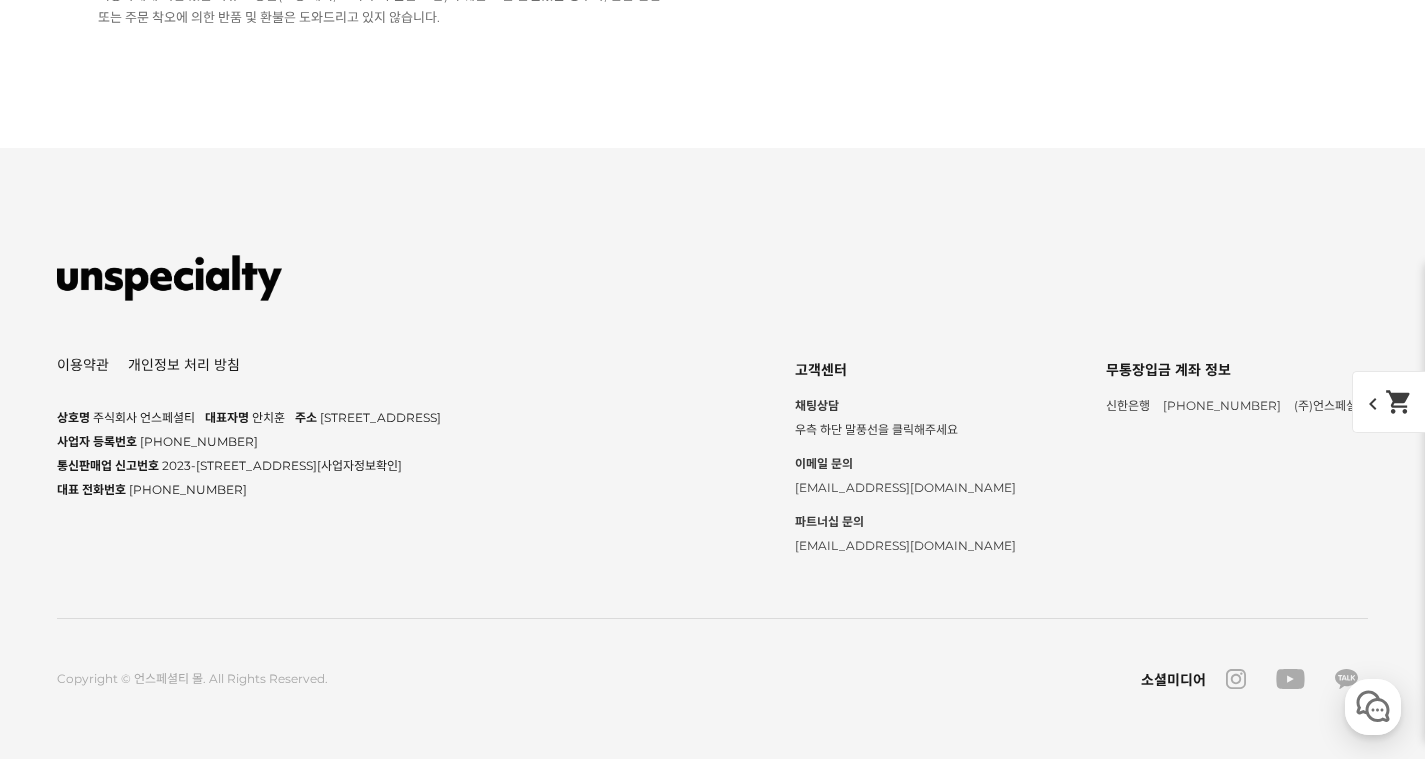 scroll, scrollTop: 43115, scrollLeft: 0, axis: vertical 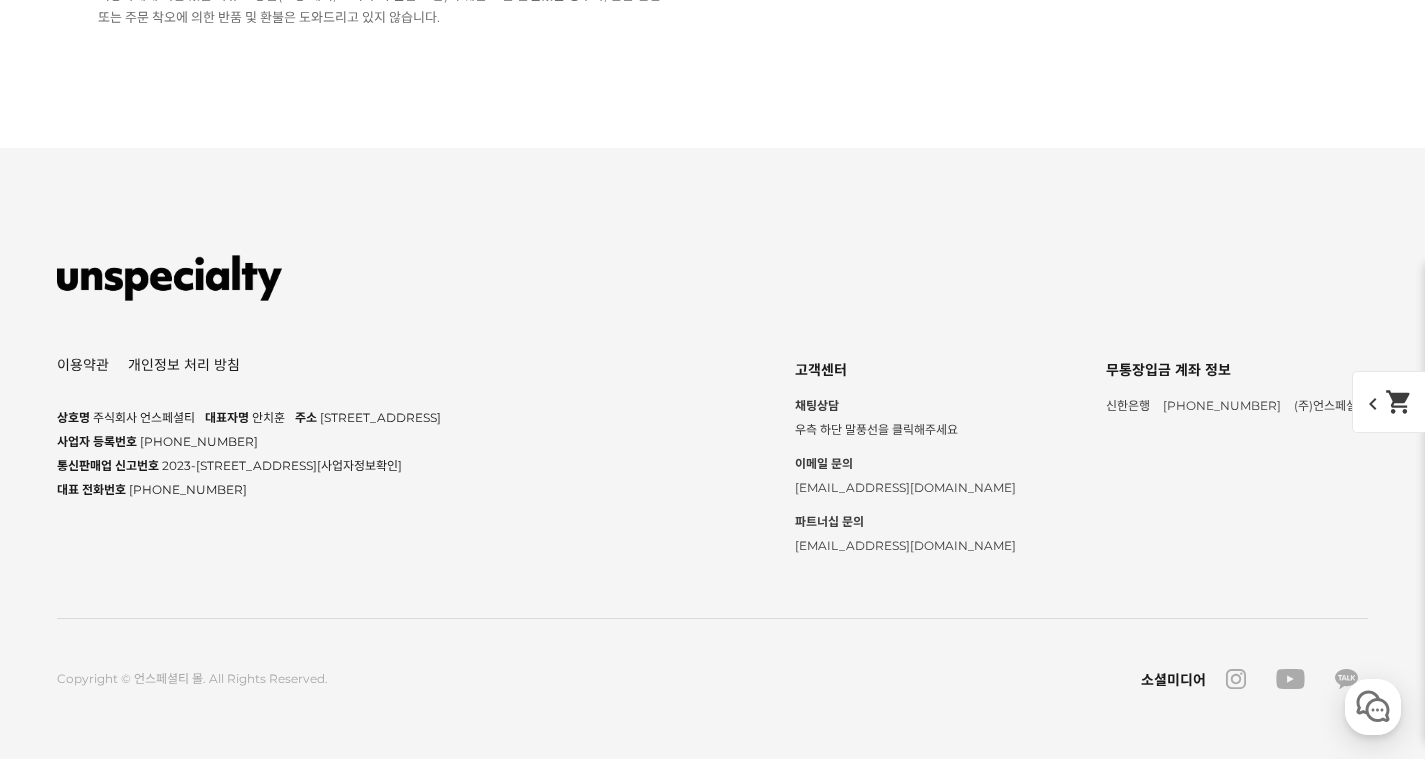 click on "사은품 문의" at bounding box center (661, -1260) 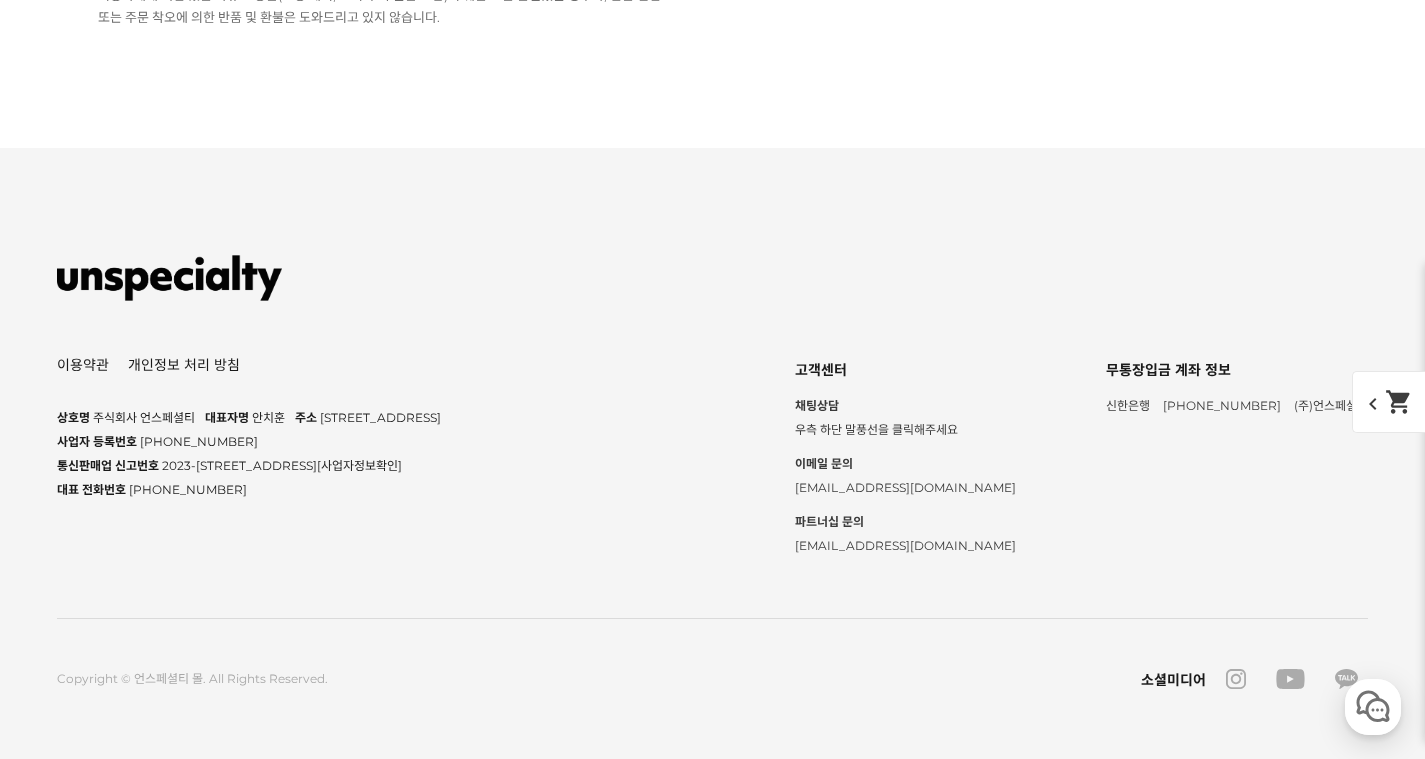 scroll, scrollTop: 42351, scrollLeft: 0, axis: vertical 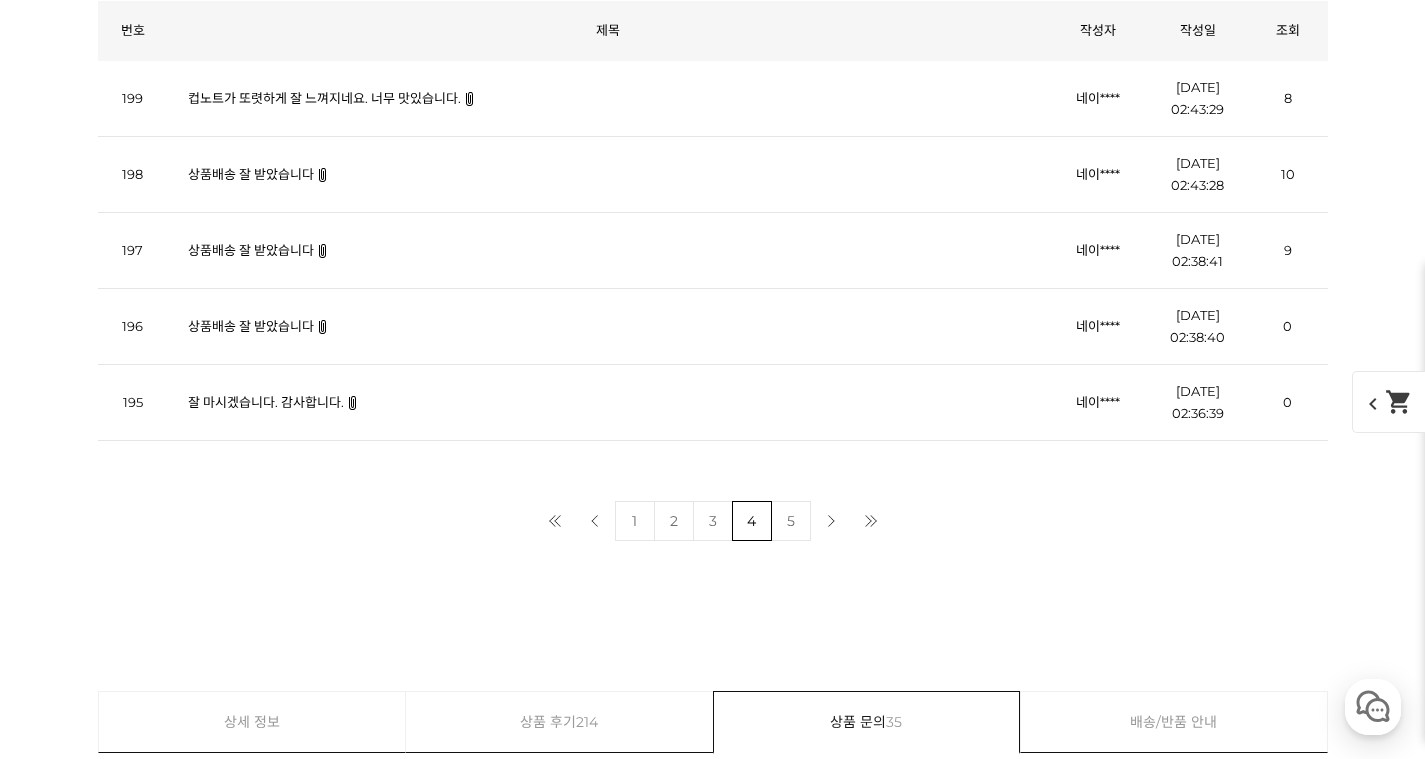click on "2" at bounding box center [674, 521] 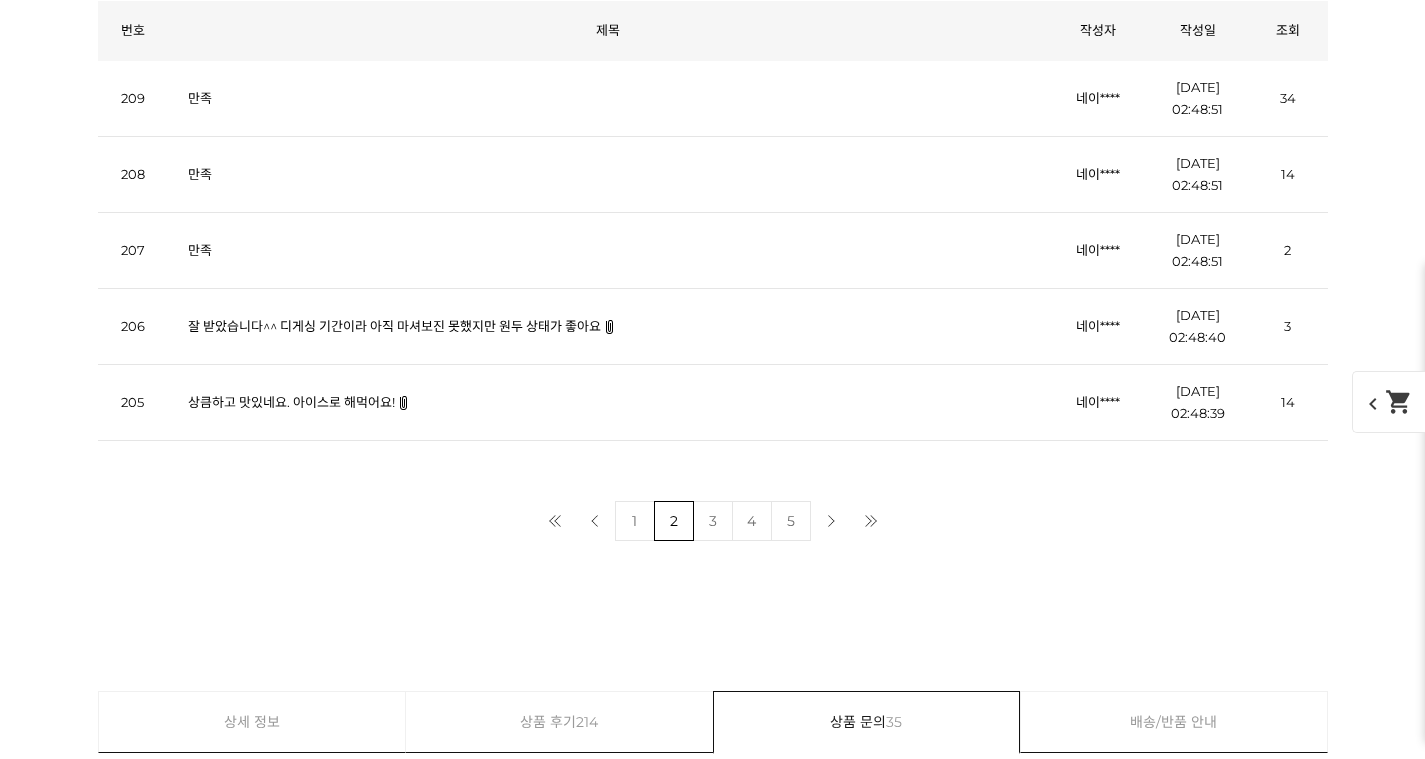 scroll, scrollTop: 12164, scrollLeft: 0, axis: vertical 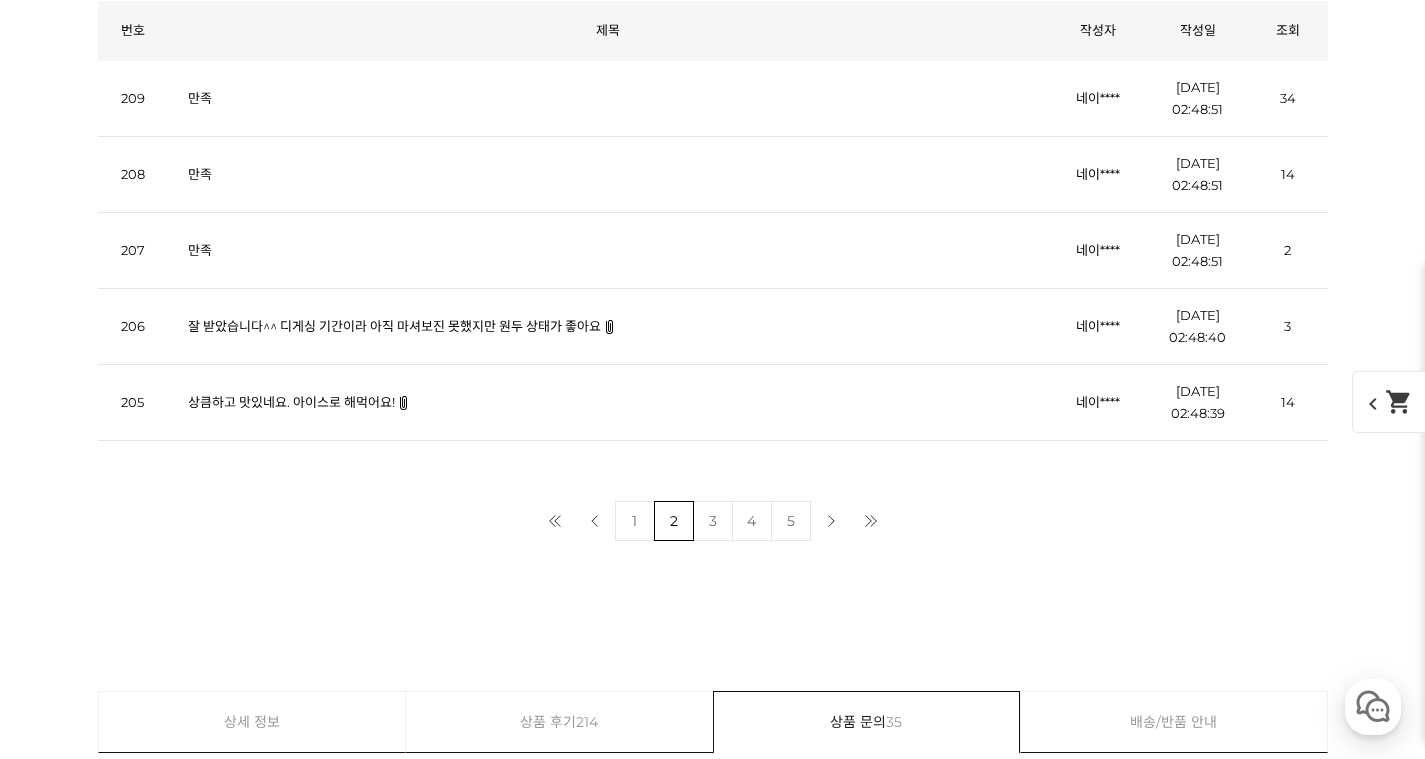 click on "5" at bounding box center (791, 521) 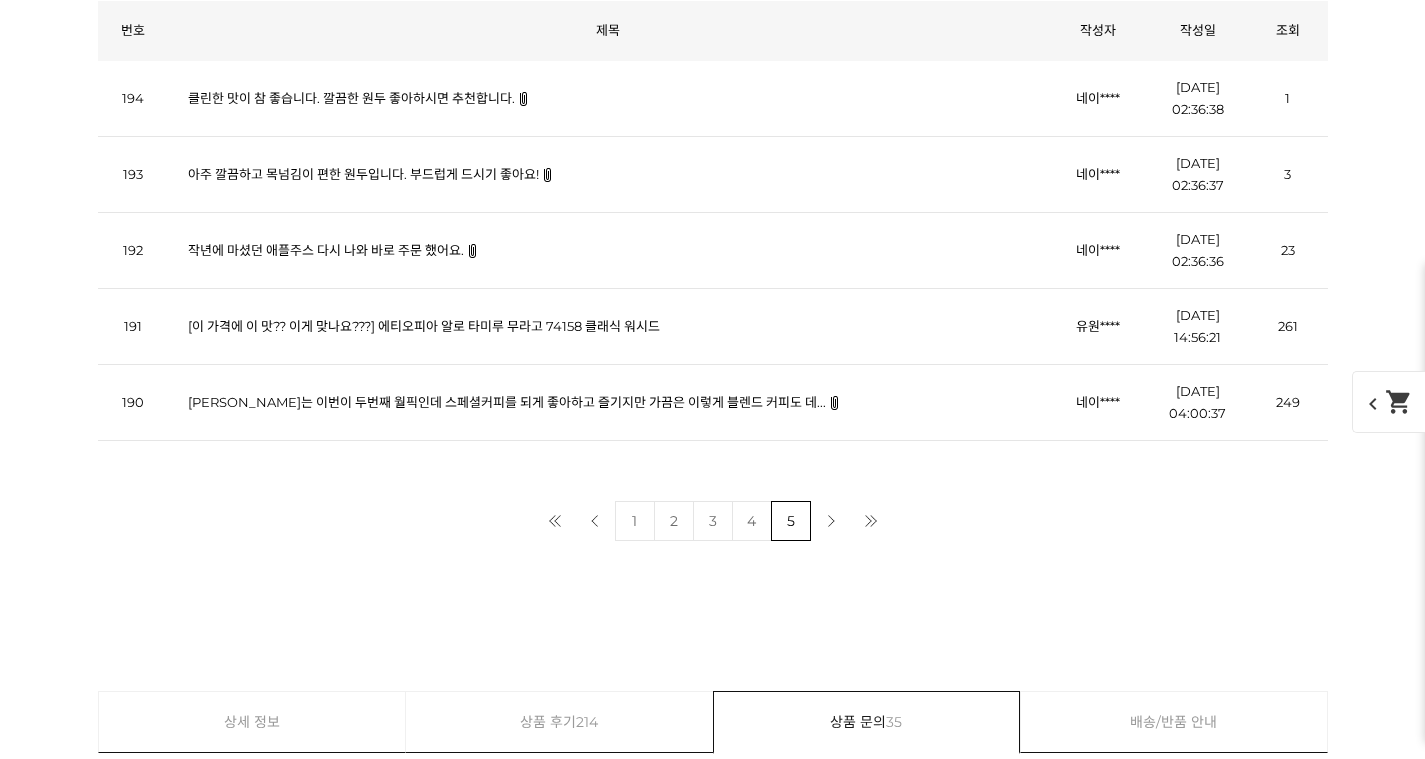 scroll, scrollTop: 12164, scrollLeft: 0, axis: vertical 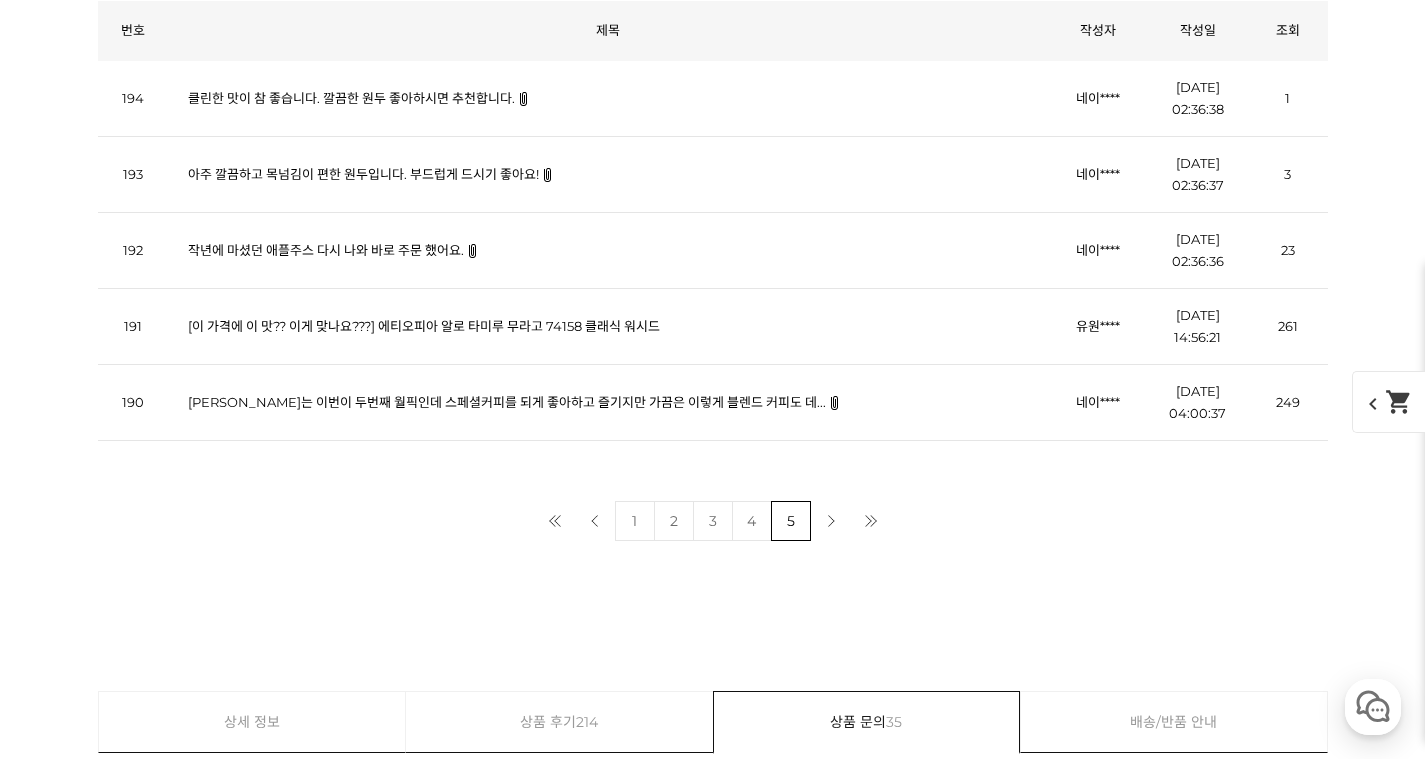 click on "클린한 맛이 참 좋습니다. 깔끔한 원두 좋아하시면 추천합니다." at bounding box center [351, 98] 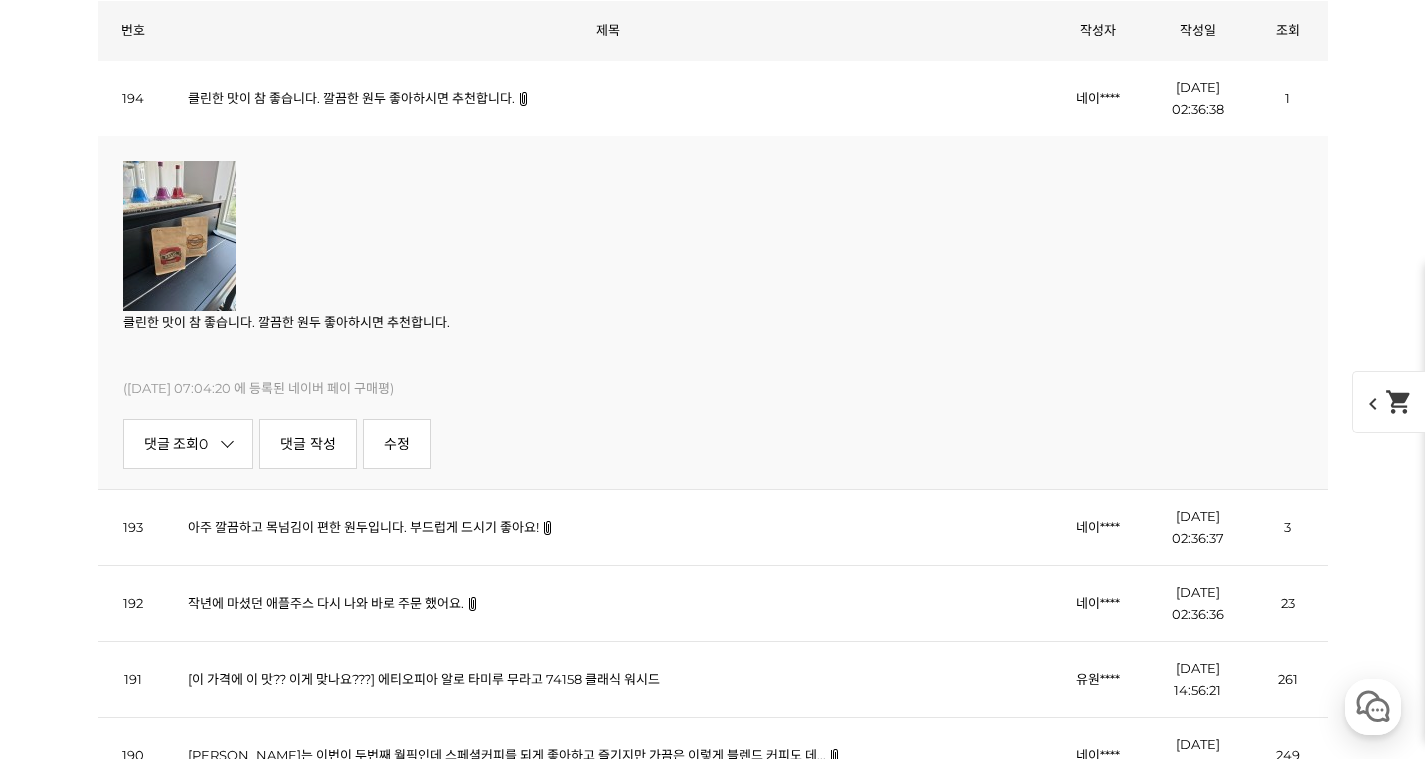 click on "클린한 맛이 참 좋습니다. 깔끔한 원두 좋아하시면 추천합니다." at bounding box center (351, 98) 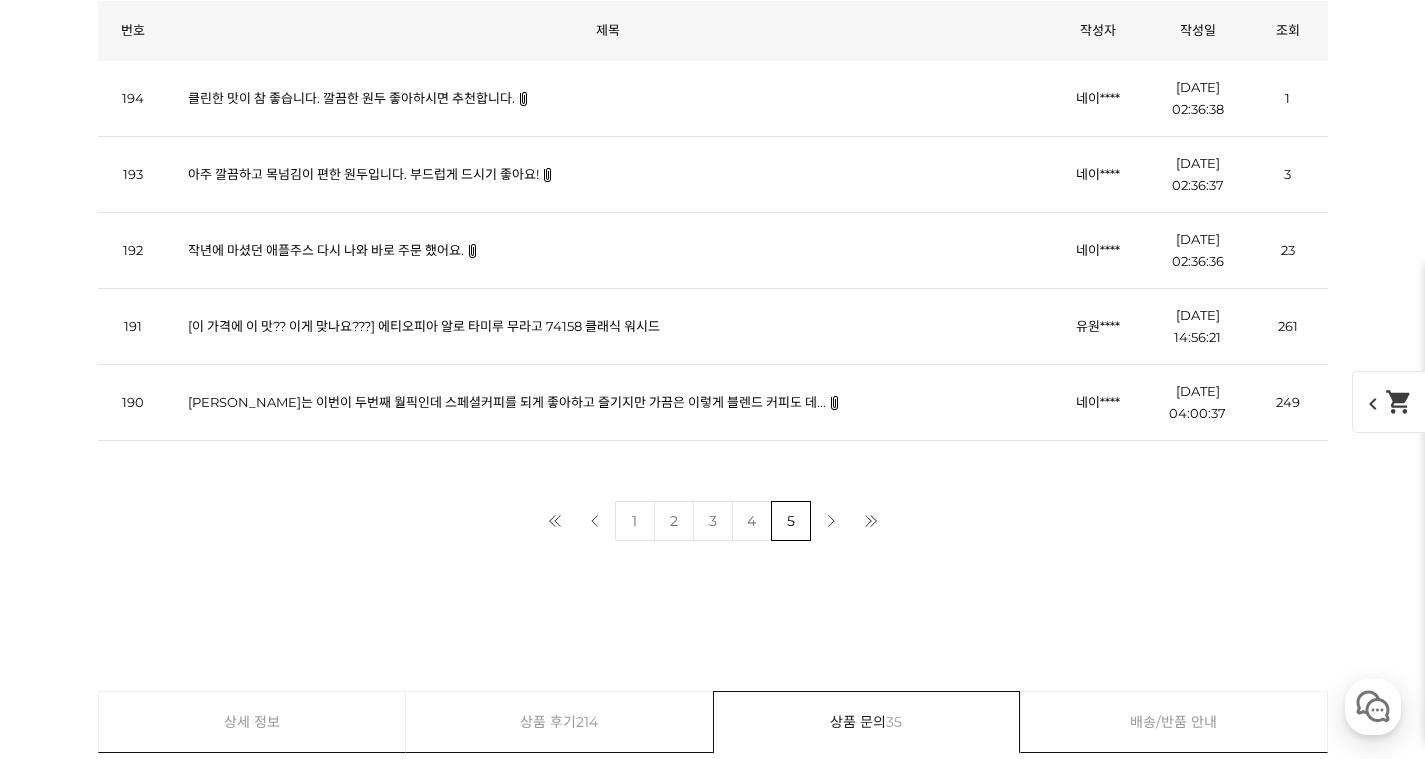 click on "[이 가격에 이 맛?? 이게 맞나요???] 에티오피아 알로 타미루 무라고 74158 클래식 워시드" at bounding box center [424, 326] 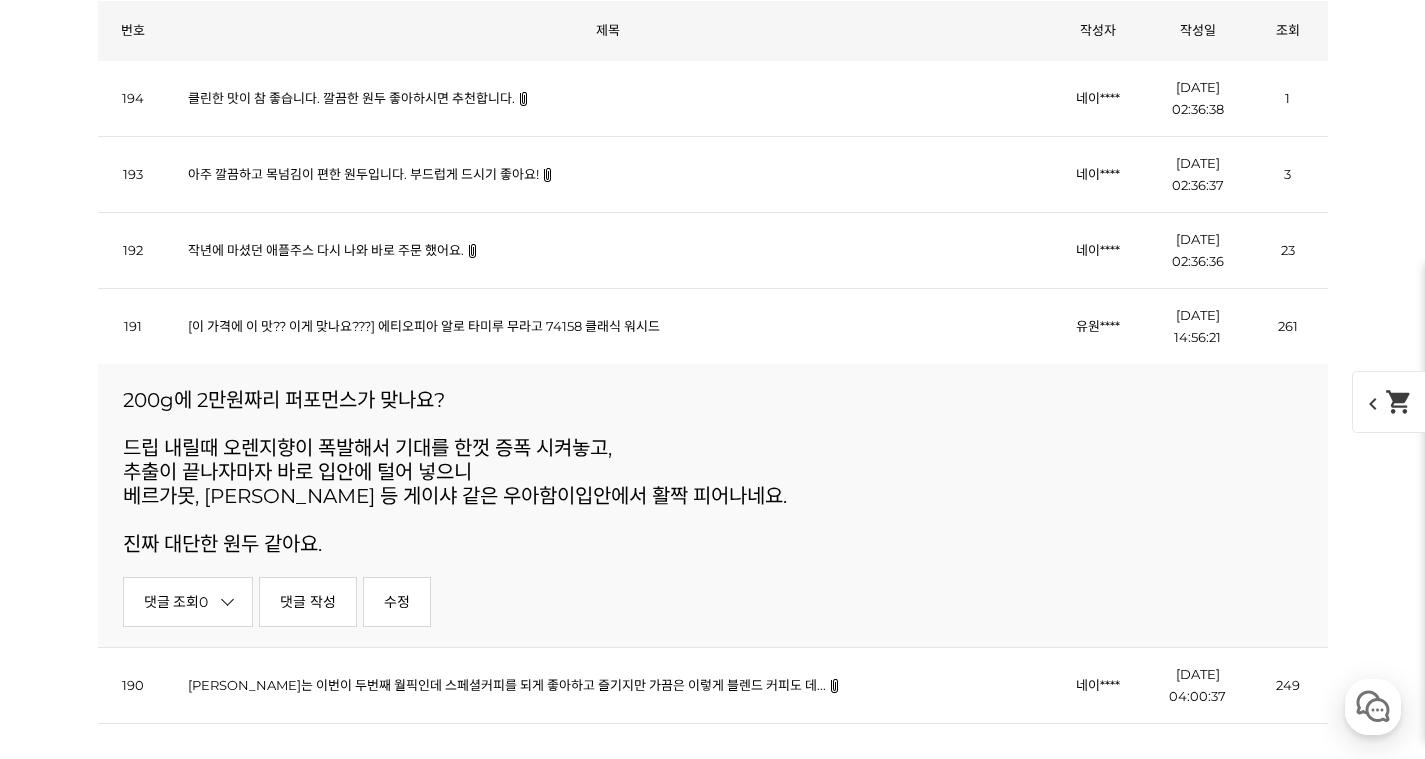 click on "[이 가격에 이 맛?? 이게 맞나요???] 에티오피아 알로 타미루 무라고 74158 클래식 워시드" at bounding box center (424, 326) 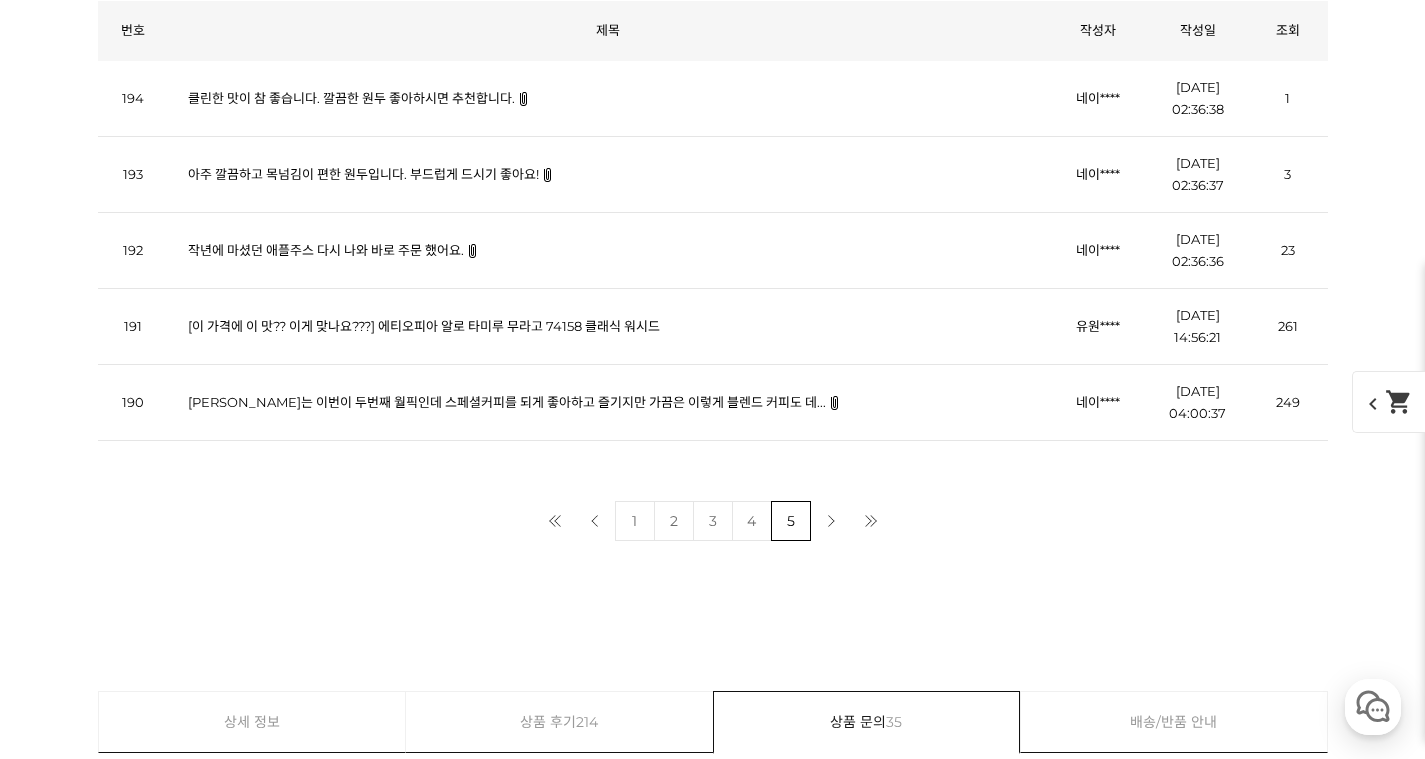 click on "말릭커피는 이번이 두번째 월픽인데 스페셜커피를
되게 좋아하고 즐기지만 가끔은 이렇게 블렌드 커피도
데..." at bounding box center [507, 402] 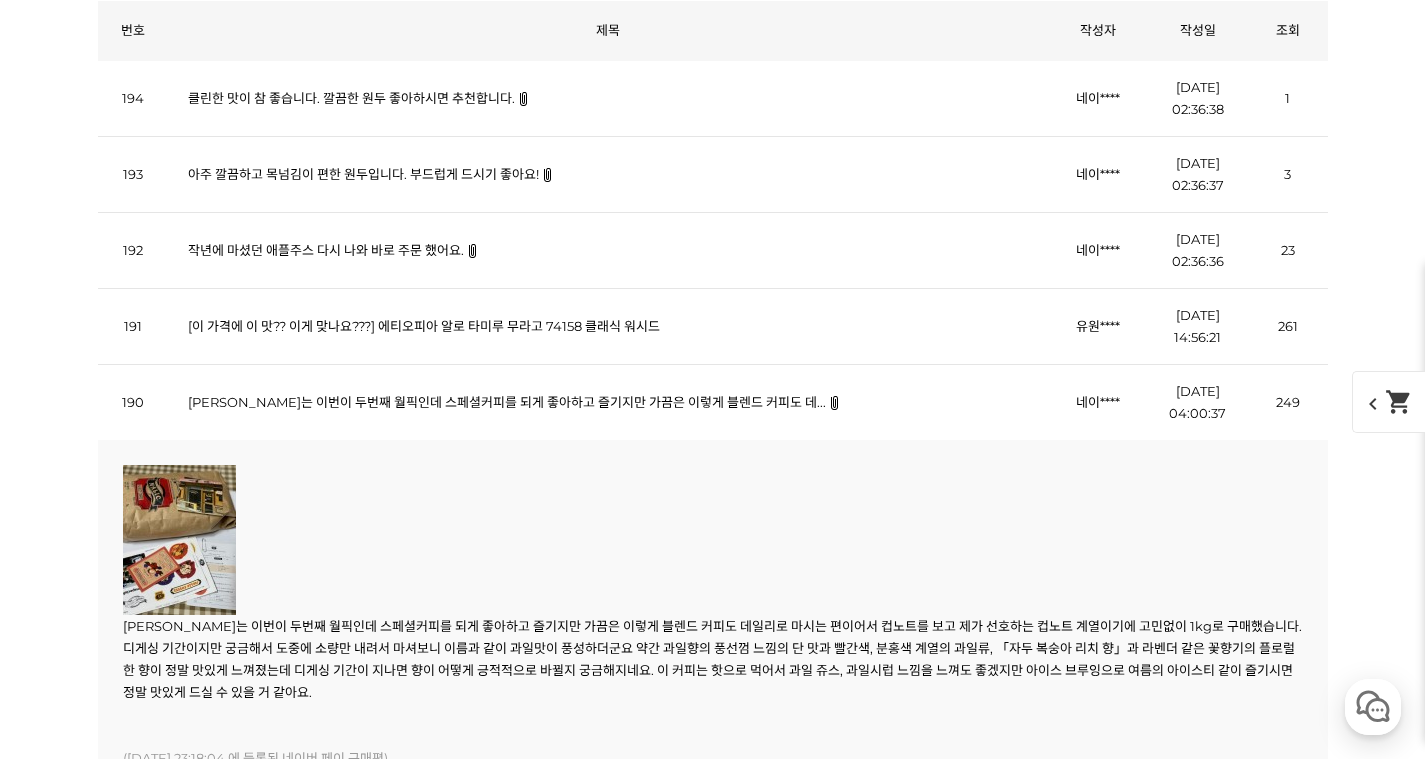 scroll, scrollTop: 12335, scrollLeft: 0, axis: vertical 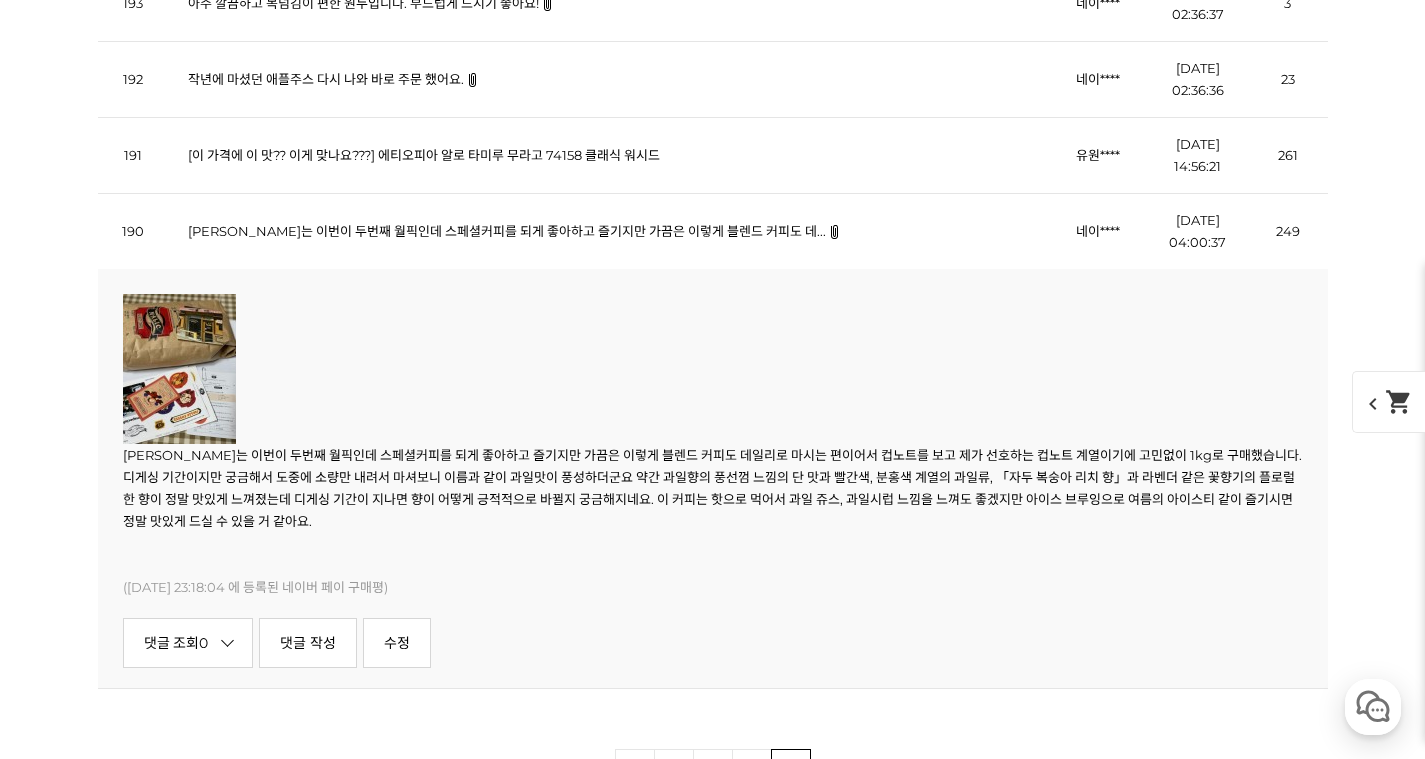 click at bounding box center [179, 369] 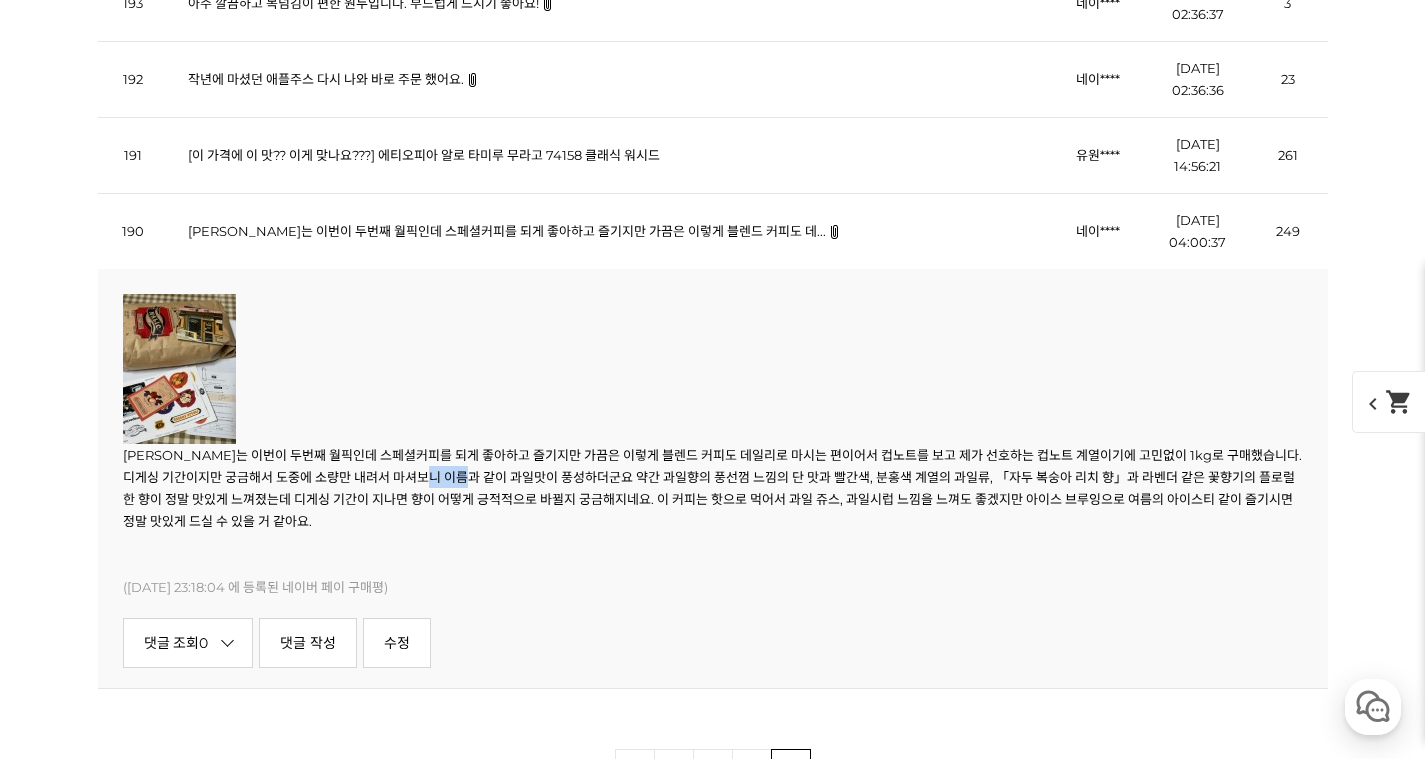 click on "말릭커피는 이번이 두번째 월픽인데 스페셜커피를
되게 좋아하고 즐기지만 가끔은 이렇게 블렌드 커피도
데일리로 마시는 편이어서 컵노트를 보고 제가
선호하는 컵노트 계열이기에 고민없이 1kg로
구매했습니다.
디게싱 기간이지만 궁금해서 도중에 소량만 내려서
마셔보니 이름과 같이 과일맛이 풍성하더군요 약간
과일향의 풍선껌 느낌의 단 맛과 빨간색, 분홍색 계열의 과일류, 「자두 복숭아 리치 향」과 라벤더 같은
꽃향기의 플로럴한 향이 정말 맛있게 느껴졌는데
디게싱 기간이 지나면 향이 어떻게 긍적적으로 바뀔지 궁금해지네요.
이 커피는 핫으로 먹어서 과일 쥬스, 과일시럽 느낌을
느껴도 좋겠지만 아이스 브루잉으로 여름의 아이스티 같이 즐기시면 정말 맛있게 드실 수 있을 거 같아요." at bounding box center [713, 488] 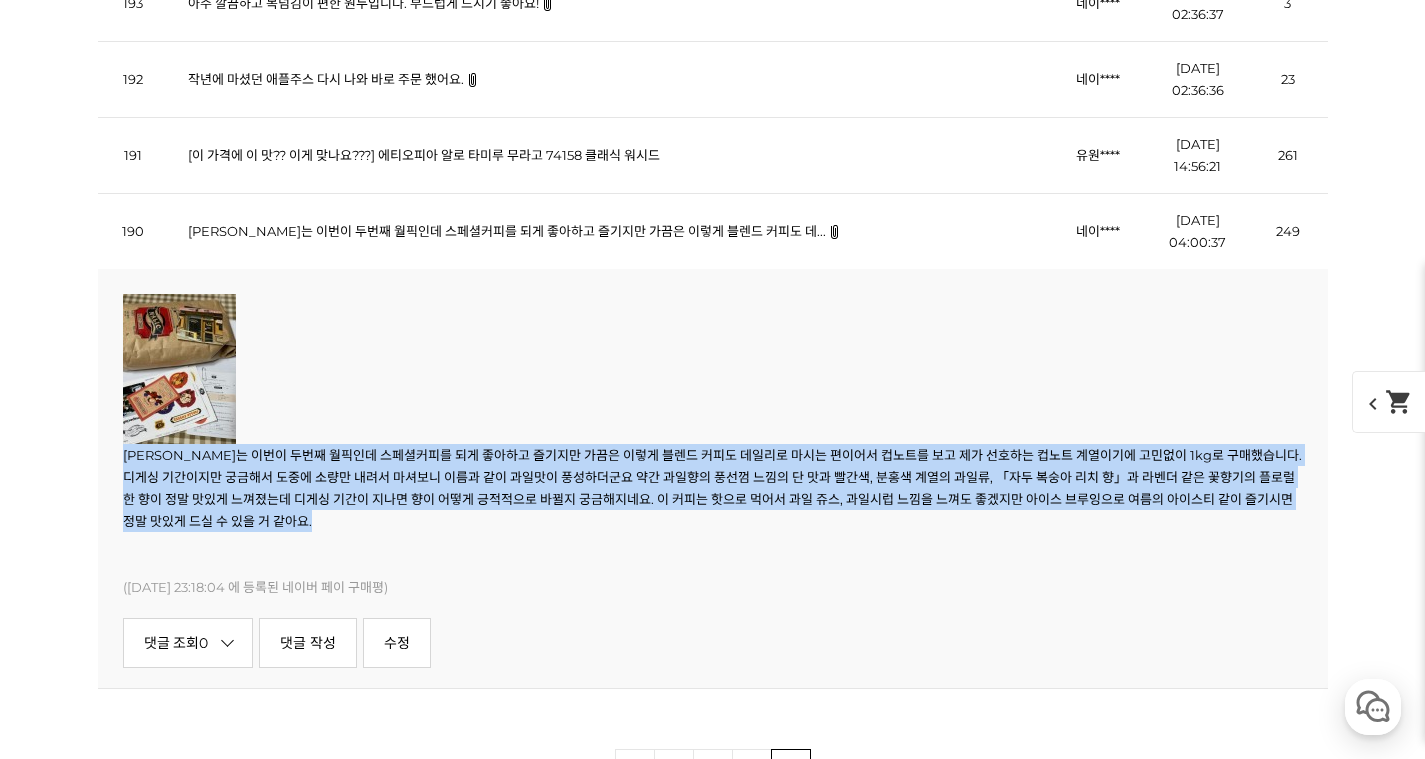 click on "말릭커피는 이번이 두번째 월픽인데 스페셜커피를
되게 좋아하고 즐기지만 가끔은 이렇게 블렌드 커피도
데일리로 마시는 편이어서 컵노트를 보고 제가
선호하는 컵노트 계열이기에 고민없이 1kg로
구매했습니다.
디게싱 기간이지만 궁금해서 도중에 소량만 내려서
마셔보니 이름과 같이 과일맛이 풍성하더군요 약간
과일향의 풍선껌 느낌의 단 맛과 빨간색, 분홍색 계열의 과일류, 「자두 복숭아 리치 향」과 라벤더 같은
꽃향기의 플로럴한 향이 정말 맛있게 느껴졌는데
디게싱 기간이 지나면 향이 어떻게 긍적적으로 바뀔지 궁금해지네요.
이 커피는 핫으로 먹어서 과일 쥬스, 과일시럽 느낌을
느껴도 좋겠지만 아이스 브루잉으로 여름의 아이스티 같이 즐기시면 정말 맛있게 드실 수 있을 거 같아요." at bounding box center [713, 488] 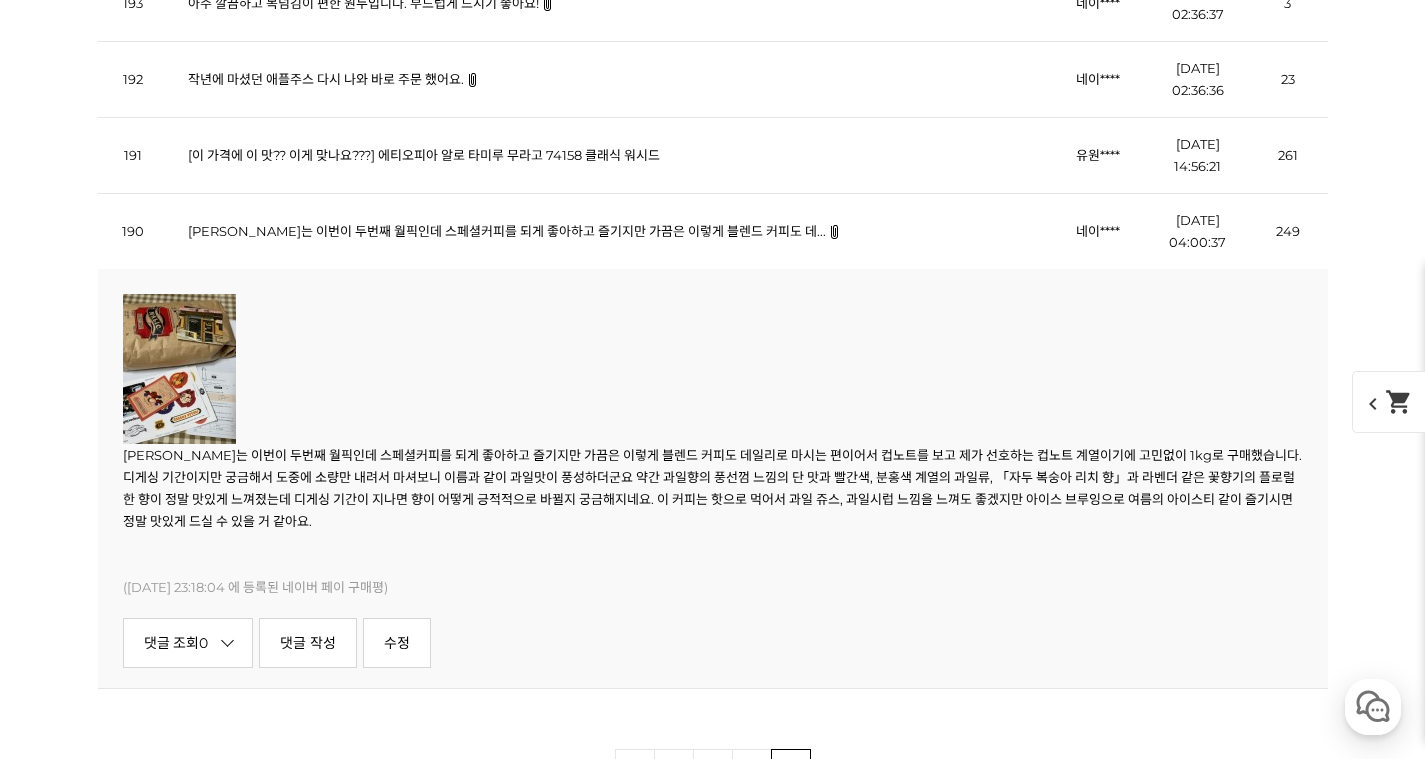 click on "말릭커피는 이번이 두번째 월픽인데 스페셜커피를
되게 좋아하고 즐기지만 가끔은 이렇게 블렌드 커피도
데일리로 마시는 편이어서 컵노트를 보고 제가
선호하는 컵노트 계열이기에 고민없이 1kg로
구매했습니다.
디게싱 기간이지만 궁금해서 도중에 소량만 내려서
마셔보니 이름과 같이 과일맛이 풍성하더군요 약간
과일향의 풍선껌 느낌의 단 맛과 빨간색, 분홍색 계열의 과일류, 「자두 복숭아 리치 향」과 라벤더 같은
꽃향기의 플로럴한 향이 정말 맛있게 느껴졌는데
디게싱 기간이 지나면 향이 어떻게 긍적적으로 바뀔지 궁금해지네요.
이 커피는 핫으로 먹어서 과일 쥬스, 과일시럽 느낌을
느껴도 좋겠지만 아이스 브루잉으로 여름의 아이스티 같이 즐기시면 정말 맛있게 드실 수 있을 거 같아요." at bounding box center (713, 488) 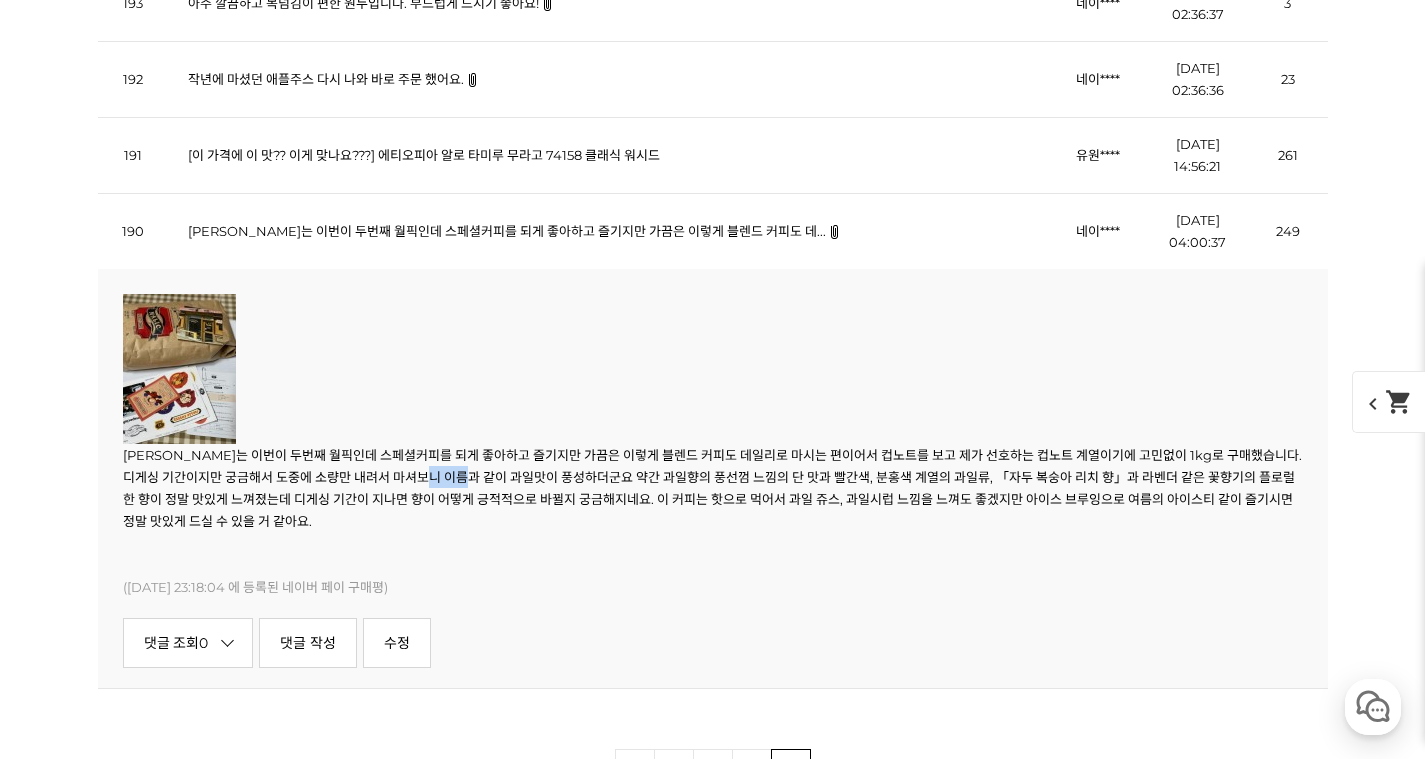 click on "말릭커피는 이번이 두번째 월픽인데 스페셜커피를
되게 좋아하고 즐기지만 가끔은 이렇게 블렌드 커피도
데일리로 마시는 편이어서 컵노트를 보고 제가
선호하는 컵노트 계열이기에 고민없이 1kg로
구매했습니다.
디게싱 기간이지만 궁금해서 도중에 소량만 내려서
마셔보니 이름과 같이 과일맛이 풍성하더군요 약간
과일향의 풍선껌 느낌의 단 맛과 빨간색, 분홍색 계열의 과일류, 「자두 복숭아 리치 향」과 라벤더 같은
꽃향기의 플로럴한 향이 정말 맛있게 느껴졌는데
디게싱 기간이 지나면 향이 어떻게 긍적적으로 바뀔지 궁금해지네요.
이 커피는 핫으로 먹어서 과일 쥬스, 과일시럽 느낌을
느껴도 좋겠지만 아이스 브루잉으로 여름의 아이스티 같이 즐기시면 정말 맛있게 드실 수 있을 거 같아요." at bounding box center (713, 488) 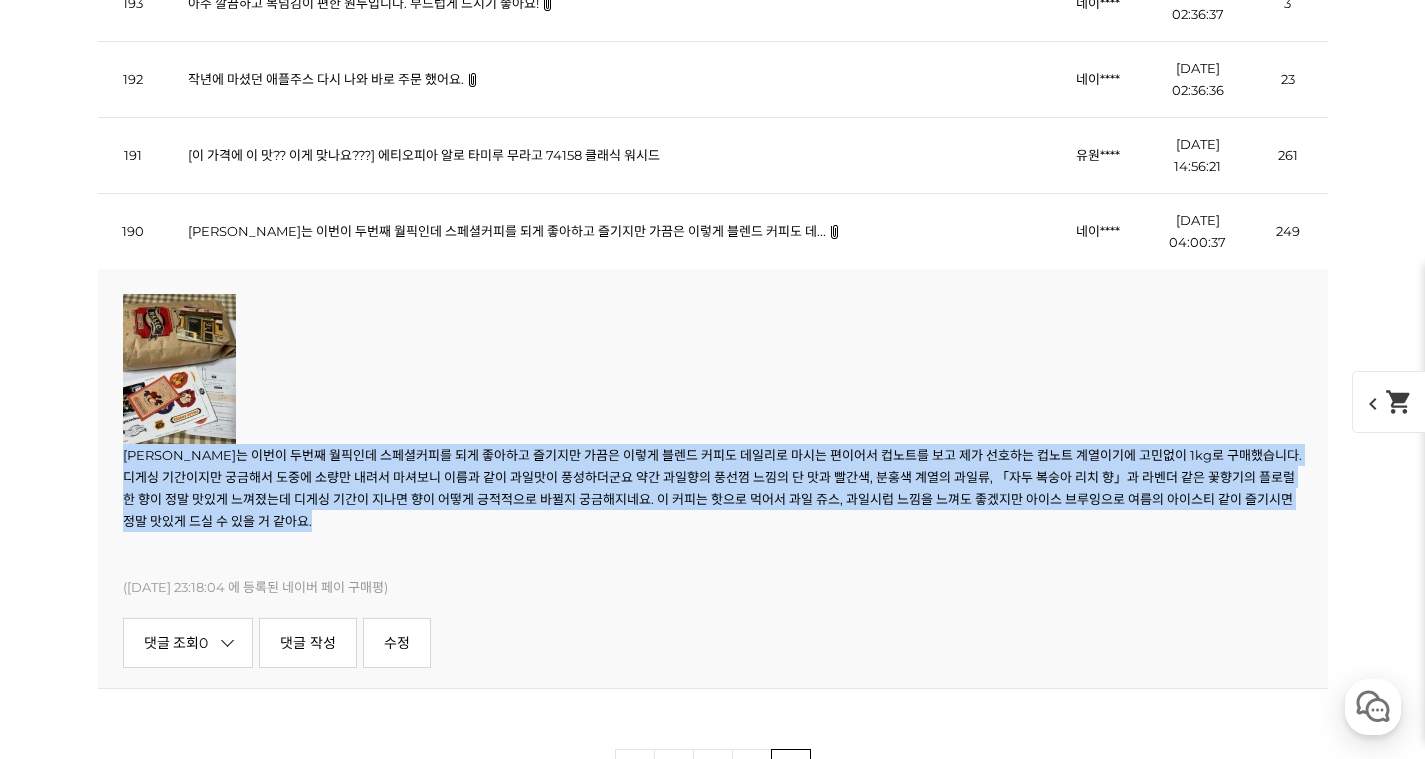 click on "말릭커피는 이번이 두번째 월픽인데 스페셜커피를
되게 좋아하고 즐기지만 가끔은 이렇게 블렌드 커피도
데일리로 마시는 편이어서 컵노트를 보고 제가
선호하는 컵노트 계열이기에 고민없이 1kg로
구매했습니다.
디게싱 기간이지만 궁금해서 도중에 소량만 내려서
마셔보니 이름과 같이 과일맛이 풍성하더군요 약간
과일향의 풍선껌 느낌의 단 맛과 빨간색, 분홍색 계열의 과일류, 「자두 복숭아 리치 향」과 라벤더 같은
꽃향기의 플로럴한 향이 정말 맛있게 느껴졌는데
디게싱 기간이 지나면 향이 어떻게 긍적적으로 바뀔지 궁금해지네요.
이 커피는 핫으로 먹어서 과일 쥬스, 과일시럽 느낌을
느껴도 좋겠지만 아이스 브루잉으로 여름의 아이스티 같이 즐기시면 정말 맛있게 드실 수 있을 거 같아요." at bounding box center (713, 488) 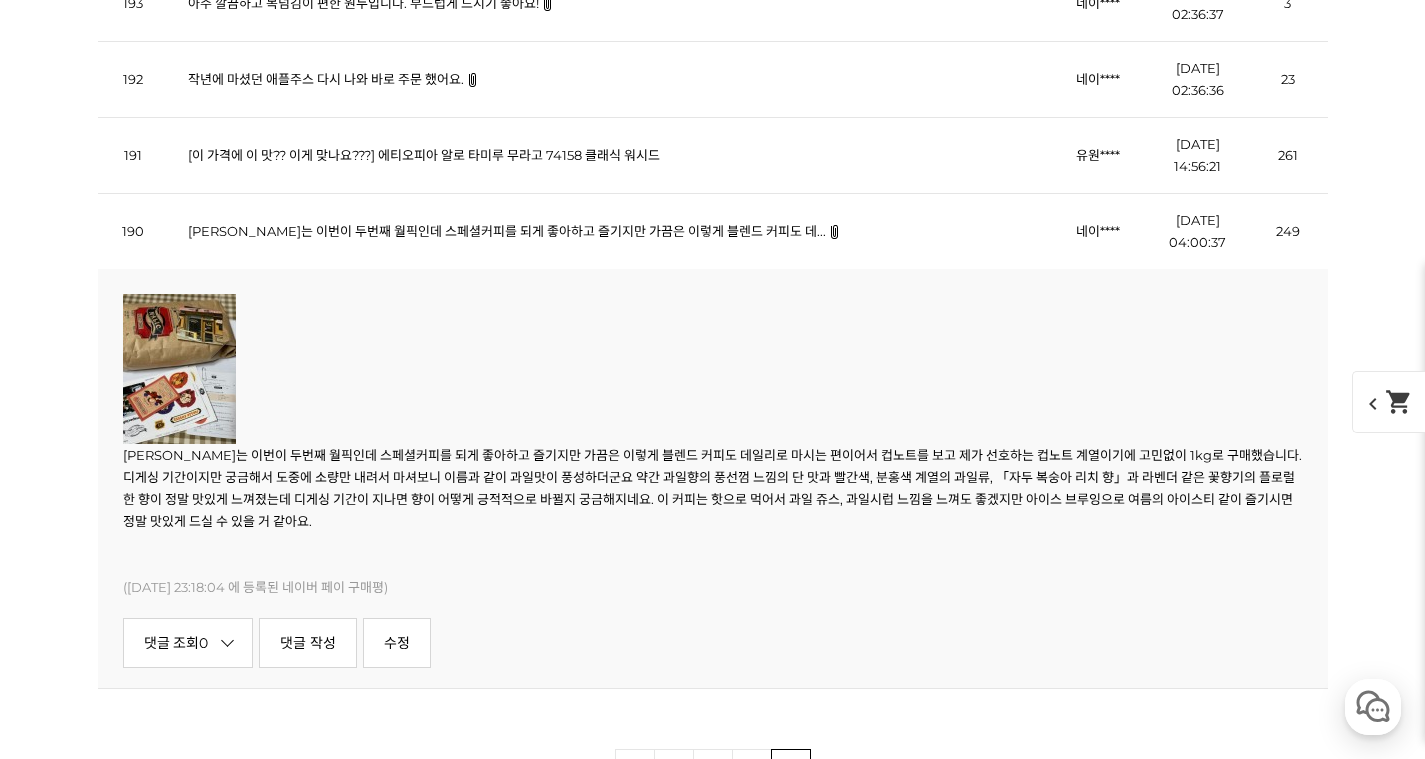 click on "말릭커피는 이번이 두번째 월픽인데 스페셜커피를
되게 좋아하고 즐기지만 가끔은 이렇게 블렌드 커피도
데일리로 마시는 편이어서 컵노트를 보고 제가
선호하는 컵노트 계열이기에 고민없이 1kg로
구매했습니다.
디게싱 기간이지만 궁금해서 도중에 소량만 내려서
마셔보니 이름과 같이 과일맛이 풍성하더군요 약간
과일향의 풍선껌 느낌의 단 맛과 빨간색, 분홍색 계열의 과일류, 「자두 복숭아 리치 향」과 라벤더 같은
꽃향기의 플로럴한 향이 정말 맛있게 느껴졌는데
디게싱 기간이 지나면 향이 어떻게 긍적적으로 바뀔지 궁금해지네요.
이 커피는 핫으로 먹어서 과일 쥬스, 과일시럽 느낌을
느껴도 좋겠지만 아이스 브루잉으로 여름의 아이스티 같이 즐기시면 정말 맛있게 드실 수 있을 거 같아요." at bounding box center [713, 488] 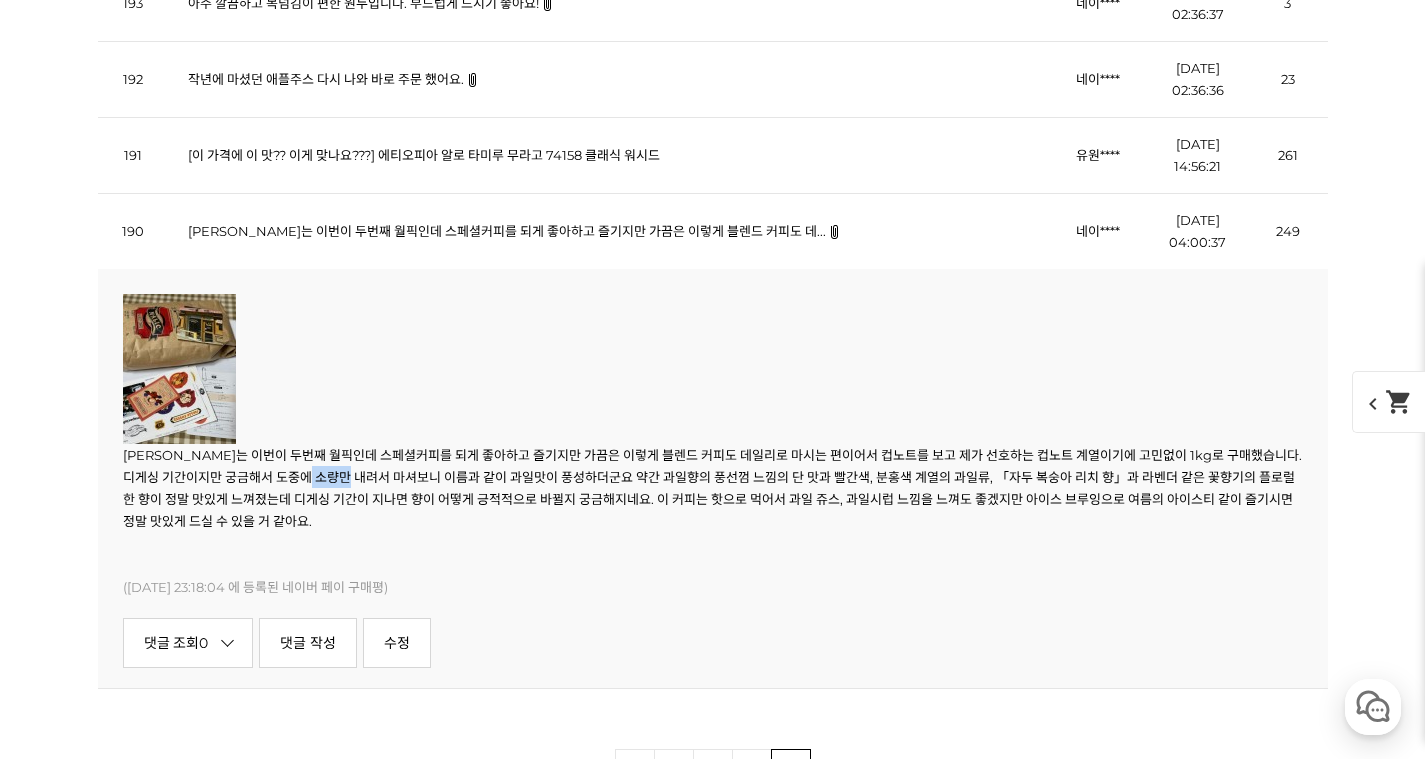 click on "말릭커피는 이번이 두번째 월픽인데 스페셜커피를
되게 좋아하고 즐기지만 가끔은 이렇게 블렌드 커피도
데일리로 마시는 편이어서 컵노트를 보고 제가
선호하는 컵노트 계열이기에 고민없이 1kg로
구매했습니다.
디게싱 기간이지만 궁금해서 도중에 소량만 내려서
마셔보니 이름과 같이 과일맛이 풍성하더군요 약간
과일향의 풍선껌 느낌의 단 맛과 빨간색, 분홍색 계열의 과일류, 「자두 복숭아 리치 향」과 라벤더 같은
꽃향기의 플로럴한 향이 정말 맛있게 느껴졌는데
디게싱 기간이 지나면 향이 어떻게 긍적적으로 바뀔지 궁금해지네요.
이 커피는 핫으로 먹어서 과일 쥬스, 과일시럽 느낌을
느껴도 좋겠지만 아이스 브루잉으로 여름의 아이스티 같이 즐기시면 정말 맛있게 드실 수 있을 거 같아요." at bounding box center [713, 488] 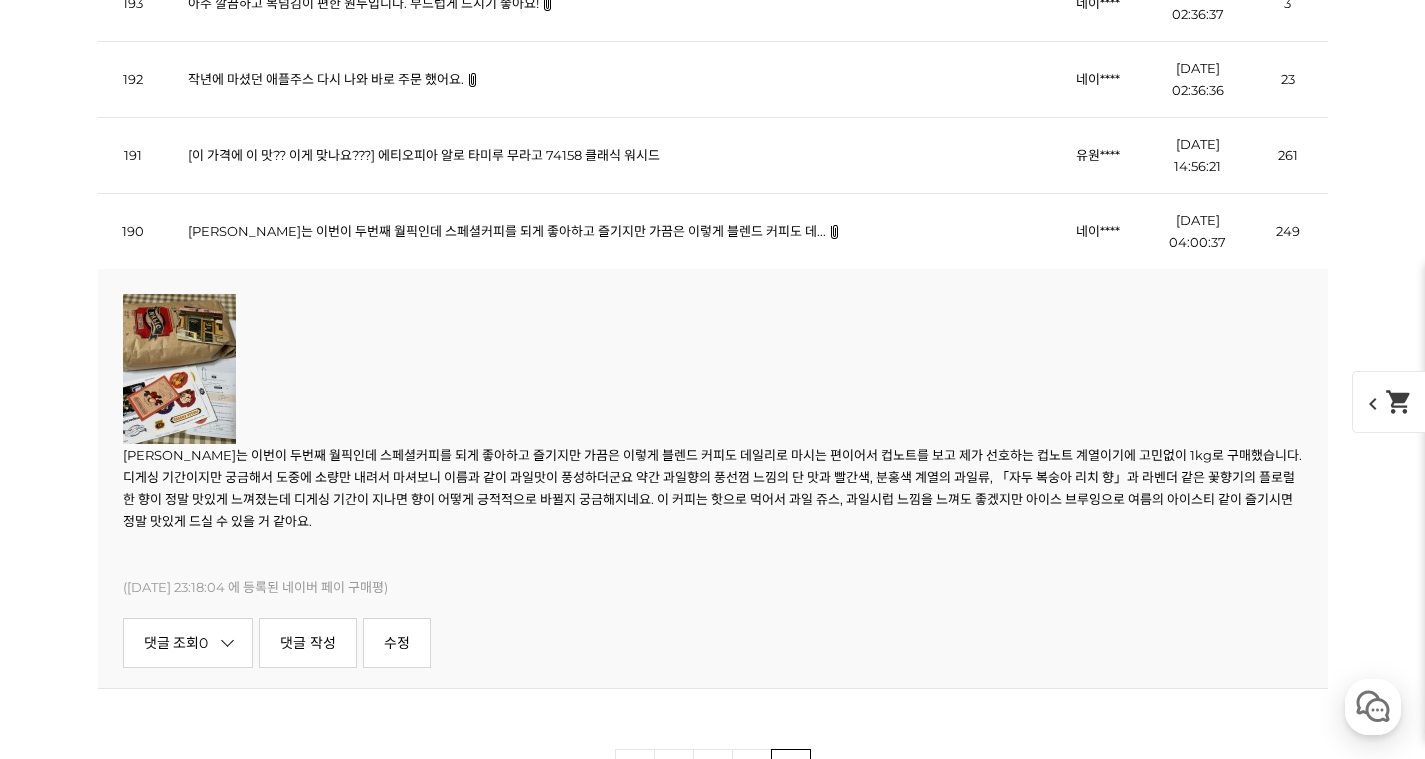 click on "말릭커피는 이번이 두번째 월픽인데 스페셜커피를
되게 좋아하고 즐기지만 가끔은 이렇게 블렌드 커피도
데일리로 마시는 편이어서 컵노트를 보고 제가
선호하는 컵노트 계열이기에 고민없이 1kg로
구매했습니다.
디게싱 기간이지만 궁금해서 도중에 소량만 내려서
마셔보니 이름과 같이 과일맛이 풍성하더군요 약간
과일향의 풍선껌 느낌의 단 맛과 빨간색, 분홍색 계열의 과일류, 「자두 복숭아 리치 향」과 라벤더 같은
꽃향기의 플로럴한 향이 정말 맛있게 느껴졌는데
디게싱 기간이 지나면 향이 어떻게 긍적적으로 바뀔지 궁금해지네요.
이 커피는 핫으로 먹어서 과일 쥬스, 과일시럽 느낌을
느껴도 좋겠지만 아이스 브루잉으로 여름의 아이스티 같이 즐기시면 정말 맛있게 드실 수 있을 거 같아요." at bounding box center (713, 488) 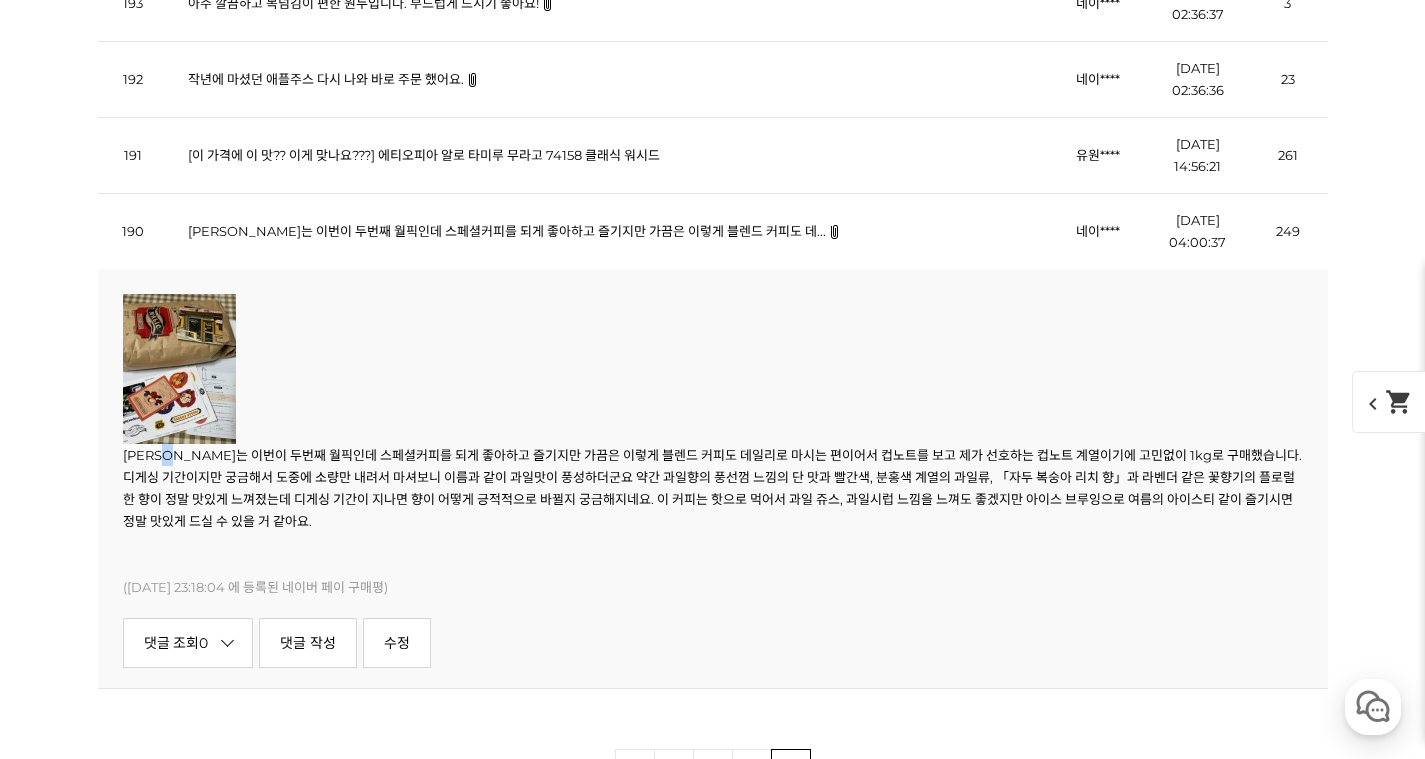 click on "말릭커피는 이번이 두번째 월픽인데 스페셜커피를
되게 좋아하고 즐기지만 가끔은 이렇게 블렌드 커피도
데일리로 마시는 편이어서 컵노트를 보고 제가
선호하는 컵노트 계열이기에 고민없이 1kg로
구매했습니다.
디게싱 기간이지만 궁금해서 도중에 소량만 내려서
마셔보니 이름과 같이 과일맛이 풍성하더군요 약간
과일향의 풍선껌 느낌의 단 맛과 빨간색, 분홍색 계열의 과일류, 「자두 복숭아 리치 향」과 라벤더 같은
꽃향기의 플로럴한 향이 정말 맛있게 느껴졌는데
디게싱 기간이 지나면 향이 어떻게 긍적적으로 바뀔지 궁금해지네요.
이 커피는 핫으로 먹어서 과일 쥬스, 과일시럽 느낌을
느껴도 좋겠지만 아이스 브루잉으로 여름의 아이스티 같이 즐기시면 정말 맛있게 드실 수 있을 거 같아요." at bounding box center [713, 488] 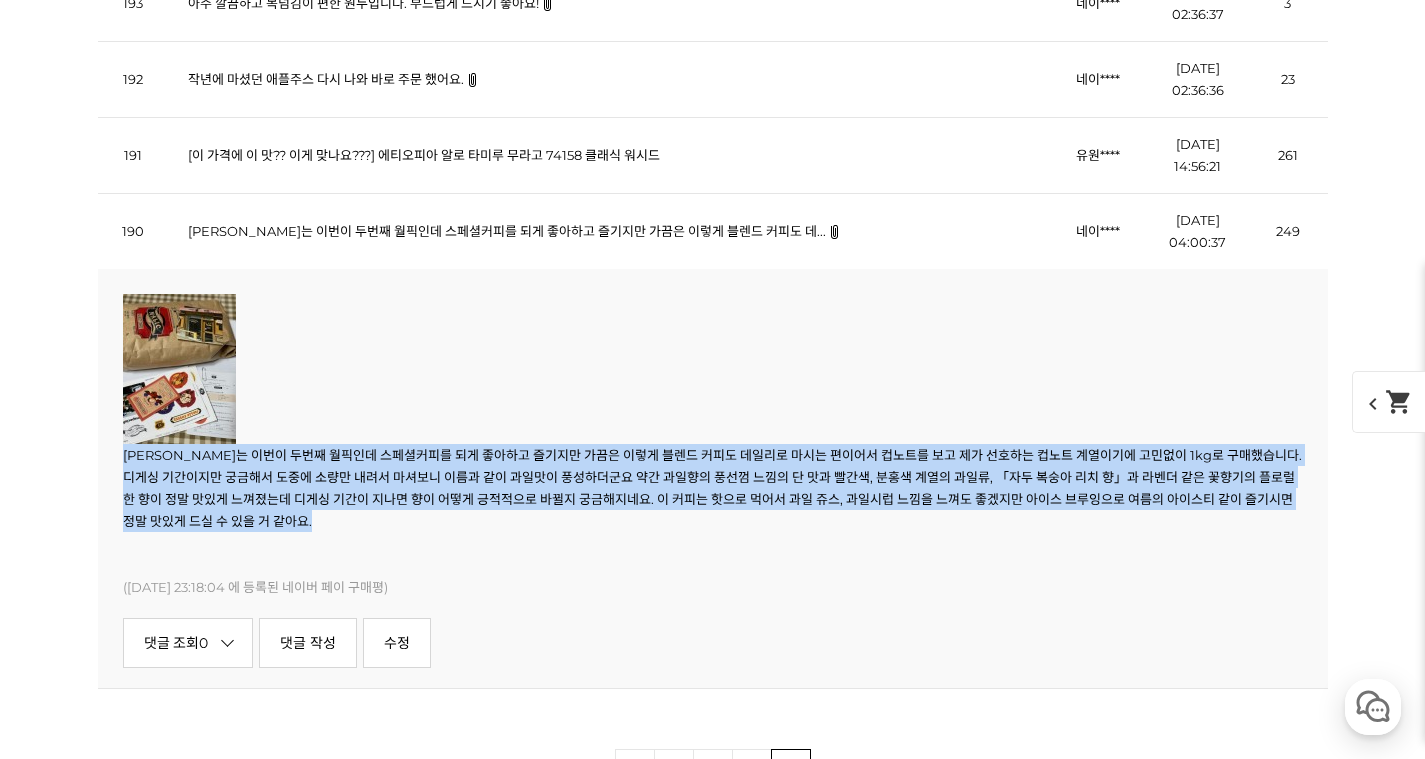click at bounding box center (179, 369) 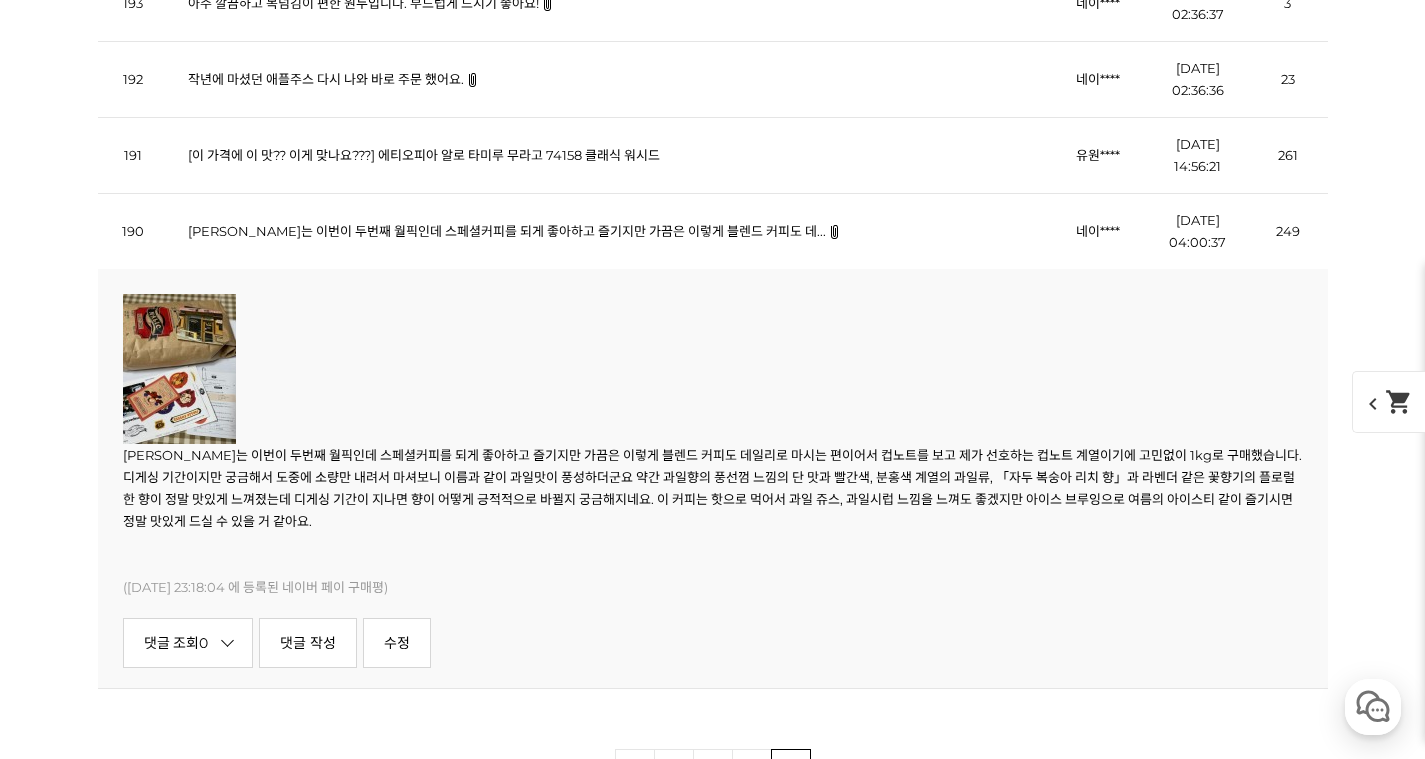click at bounding box center [713, 369] 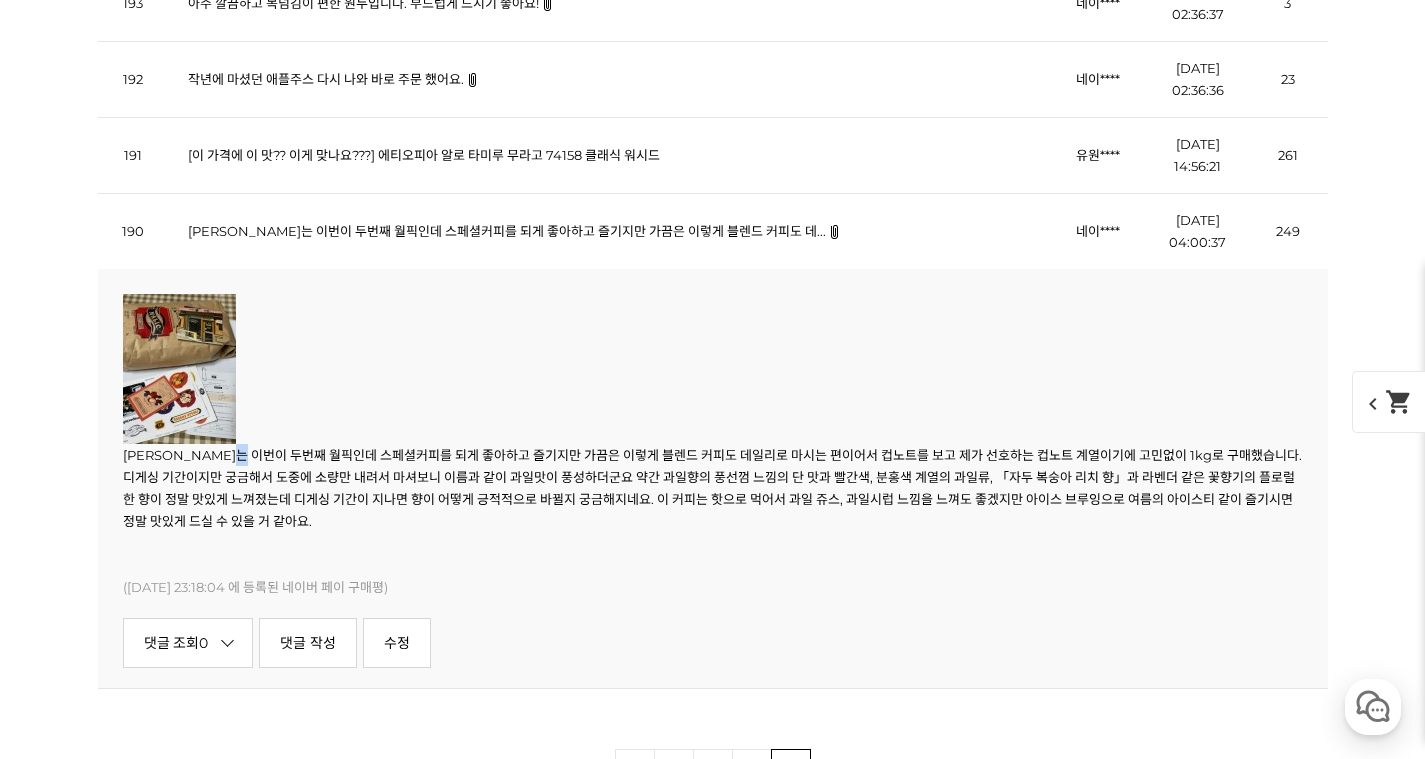 click on "말릭커피는 이번이 두번째 월픽인데 스페셜커피를
되게 좋아하고 즐기지만 가끔은 이렇게 블렌드 커피도
데일리로 마시는 편이어서 컵노트를 보고 제가
선호하는 컵노트 계열이기에 고민없이 1kg로
구매했습니다.
디게싱 기간이지만 궁금해서 도중에 소량만 내려서
마셔보니 이름과 같이 과일맛이 풍성하더군요 약간
과일향의 풍선껌 느낌의 단 맛과 빨간색, 분홍색 계열의 과일류, 「자두 복숭아 리치 향」과 라벤더 같은
꽃향기의 플로럴한 향이 정말 맛있게 느껴졌는데
디게싱 기간이 지나면 향이 어떻게 긍적적으로 바뀔지 궁금해지네요.
이 커피는 핫으로 먹어서 과일 쥬스, 과일시럽 느낌을
느껴도 좋겠지만 아이스 브루잉으로 여름의 아이스티 같이 즐기시면 정말 맛있게 드실 수 있을 거 같아요." at bounding box center (713, 488) 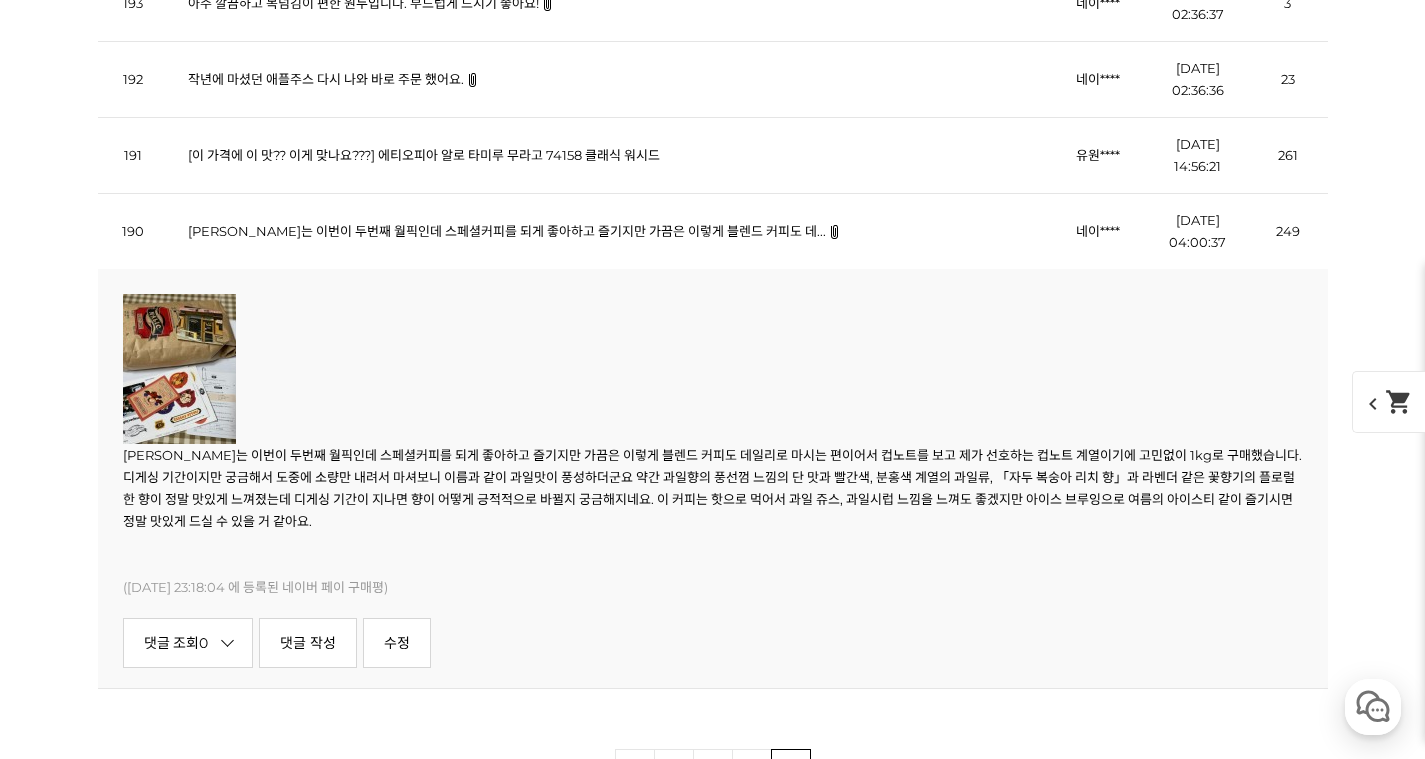 click on "말릭커피는 이번이 두번째 월픽인데 스페셜커피를
되게 좋아하고 즐기지만 가끔은 이렇게 블렌드 커피도
데일리로 마시는 편이어서 컵노트를 보고 제가
선호하는 컵노트 계열이기에 고민없이 1kg로
구매했습니다.
디게싱 기간이지만 궁금해서 도중에 소량만 내려서
마셔보니 이름과 같이 과일맛이 풍성하더군요 약간
과일향의 풍선껌 느낌의 단 맛과 빨간색, 분홍색 계열의 과일류, 「자두 복숭아 리치 향」과 라벤더 같은
꽃향기의 플로럴한 향이 정말 맛있게 느껴졌는데
디게싱 기간이 지나면 향이 어떻게 긍적적으로 바뀔지 궁금해지네요.
이 커피는 핫으로 먹어서 과일 쥬스, 과일시럽 느낌을
느껴도 좋겠지만 아이스 브루잉으로 여름의 아이스티 같이 즐기시면 정말 맛있게 드실 수 있을 거 같아요." at bounding box center (713, 488) 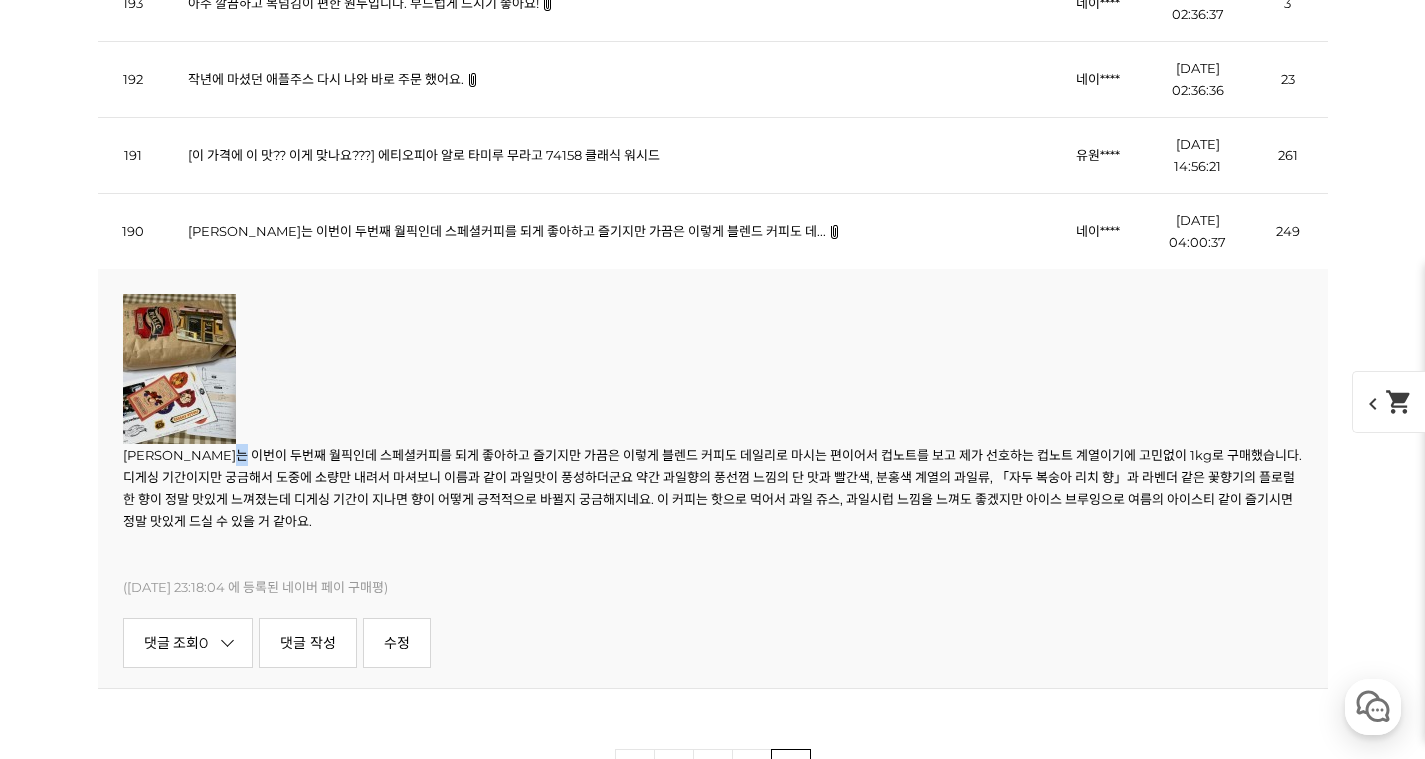 click on "말릭커피는 이번이 두번째 월픽인데 스페셜커피를
되게 좋아하고 즐기지만 가끔은 이렇게 블렌드 커피도
데일리로 마시는 편이어서 컵노트를 보고 제가
선호하는 컵노트 계열이기에 고민없이 1kg로
구매했습니다.
디게싱 기간이지만 궁금해서 도중에 소량만 내려서
마셔보니 이름과 같이 과일맛이 풍성하더군요 약간
과일향의 풍선껌 느낌의 단 맛과 빨간색, 분홍색 계열의 과일류, 「자두 복숭아 리치 향」과 라벤더 같은
꽃향기의 플로럴한 향이 정말 맛있게 느껴졌는데
디게싱 기간이 지나면 향이 어떻게 긍적적으로 바뀔지 궁금해지네요.
이 커피는 핫으로 먹어서 과일 쥬스, 과일시럽 느낌을
느껴도 좋겠지만 아이스 브루잉으로 여름의 아이스티 같이 즐기시면 정말 맛있게 드실 수 있을 거 같아요." at bounding box center [713, 488] 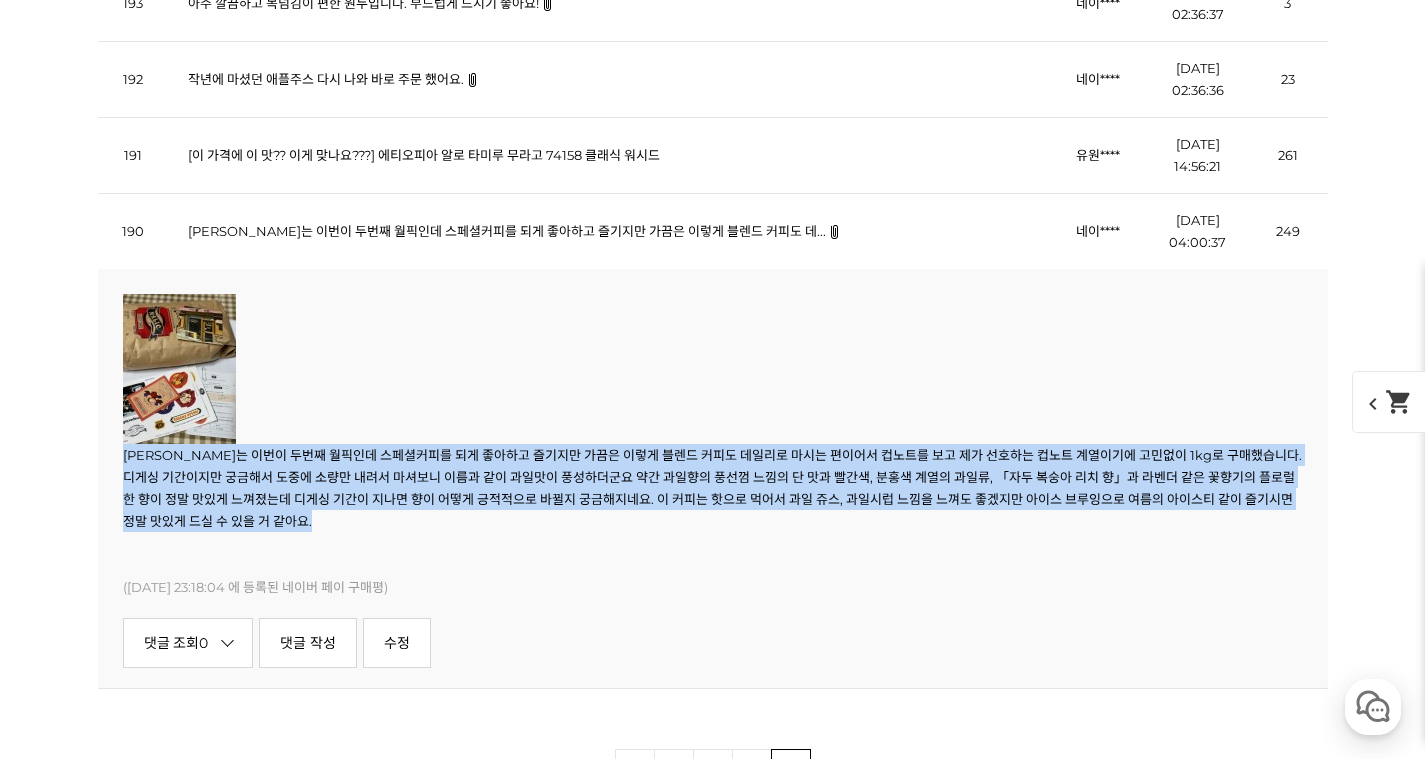 click on "말릭커피는 이번이 두번째 월픽인데 스페셜커피를
되게 좋아하고 즐기지만 가끔은 이렇게 블렌드 커피도
데일리로 마시는 편이어서 컵노트를 보고 제가
선호하는 컵노트 계열이기에 고민없이 1kg로
구매했습니다.
디게싱 기간이지만 궁금해서 도중에 소량만 내려서
마셔보니 이름과 같이 과일맛이 풍성하더군요 약간
과일향의 풍선껌 느낌의 단 맛과 빨간색, 분홍색 계열의 과일류, 「자두 복숭아 리치 향」과 라벤더 같은
꽃향기의 플로럴한 향이 정말 맛있게 느껴졌는데
디게싱 기간이 지나면 향이 어떻게 긍적적으로 바뀔지 궁금해지네요.
이 커피는 핫으로 먹어서 과일 쥬스, 과일시럽 느낌을
느껴도 좋겠지만 아이스 브루잉으로 여름의 아이스티 같이 즐기시면 정말 맛있게 드실 수 있을 거 같아요." at bounding box center [713, 488] 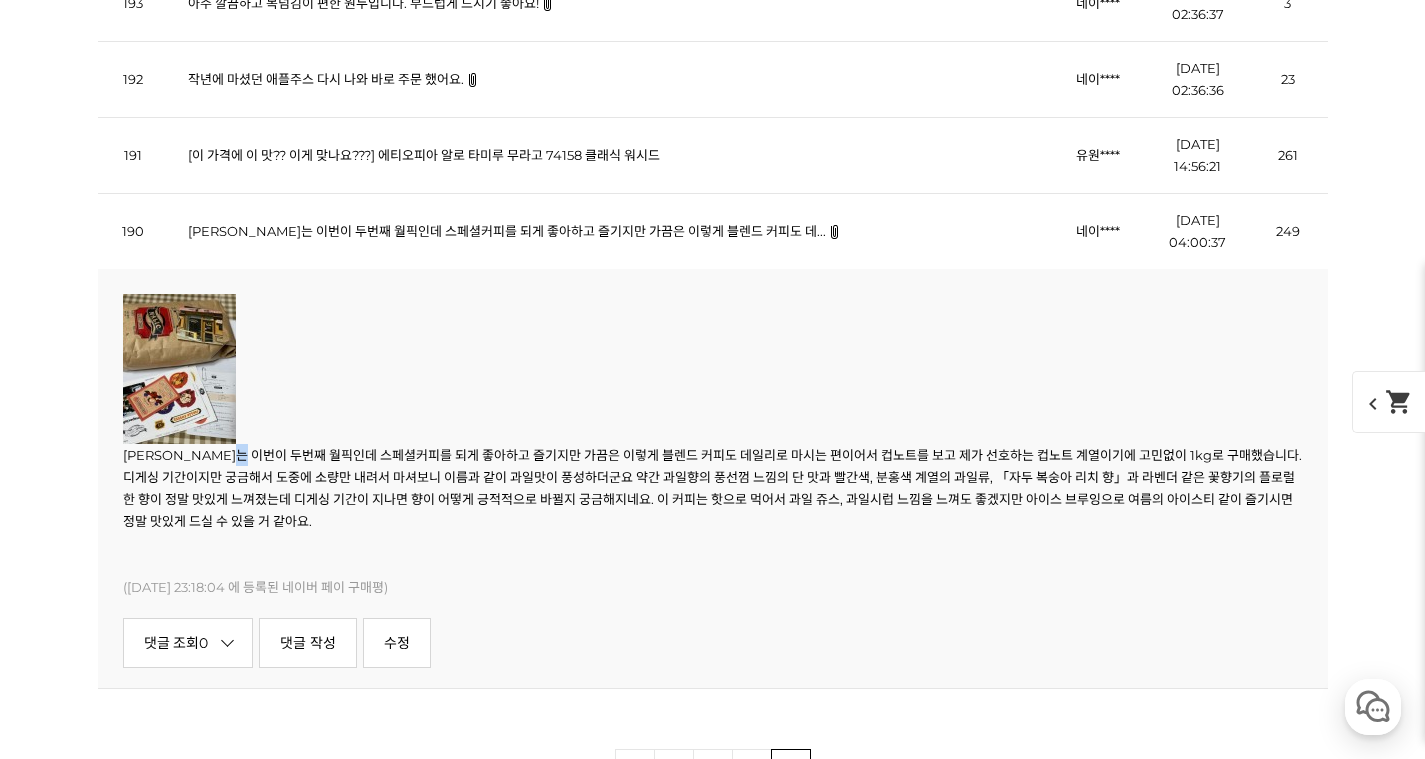 click on "말릭커피는 이번이 두번째 월픽인데 스페셜커피를
되게 좋아하고 즐기지만 가끔은 이렇게 블렌드 커피도
데일리로 마시는 편이어서 컵노트를 보고 제가
선호하는 컵노트 계열이기에 고민없이 1kg로
구매했습니다.
디게싱 기간이지만 궁금해서 도중에 소량만 내려서
마셔보니 이름과 같이 과일맛이 풍성하더군요 약간
과일향의 풍선껌 느낌의 단 맛과 빨간색, 분홍색 계열의 과일류, 「자두 복숭아 리치 향」과 라벤더 같은
꽃향기의 플로럴한 향이 정말 맛있게 느껴졌는데
디게싱 기간이 지나면 향이 어떻게 긍적적으로 바뀔지 궁금해지네요.
이 커피는 핫으로 먹어서 과일 쥬스, 과일시럽 느낌을
느껴도 좋겠지만 아이스 브루잉으로 여름의 아이스티 같이 즐기시면 정말 맛있게 드실 수 있을 거 같아요." at bounding box center (713, 488) 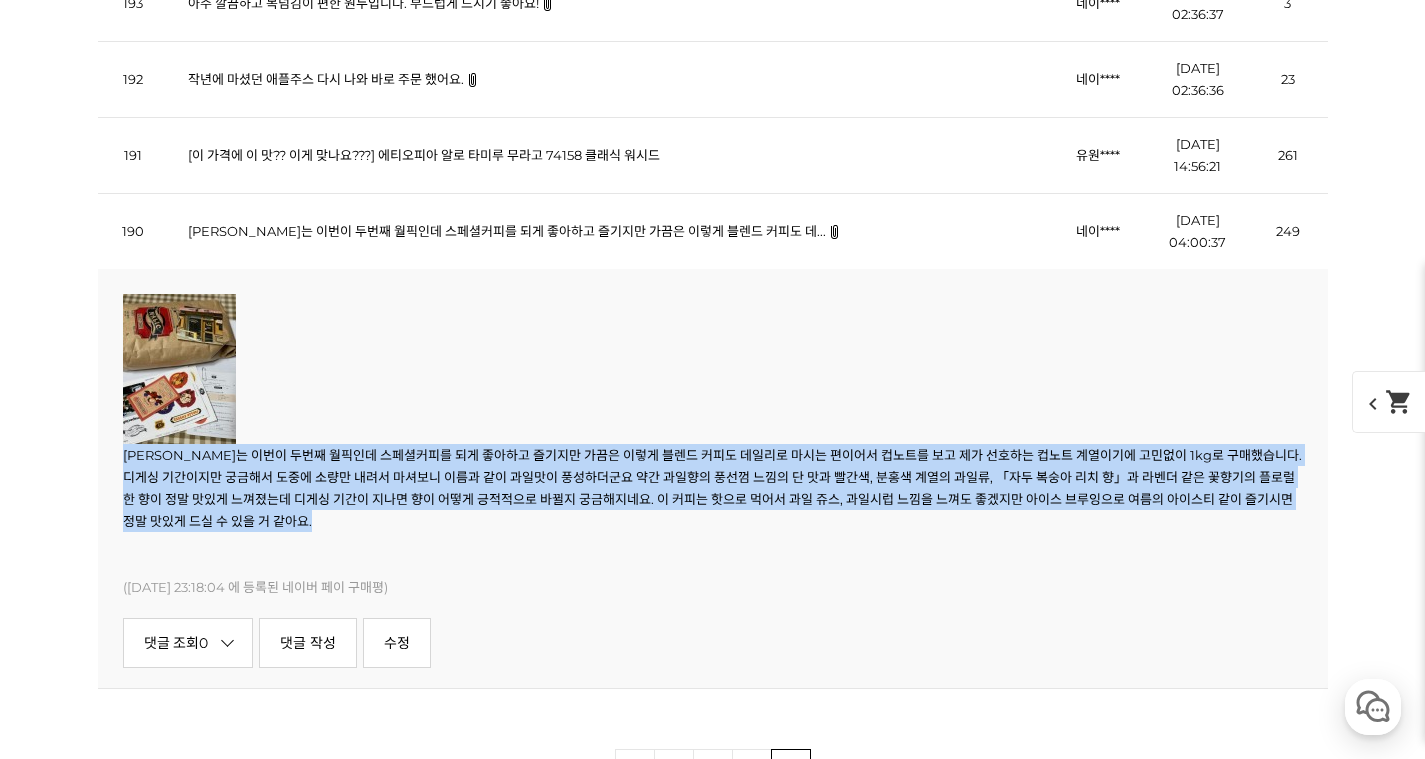 click on "말릭커피는 이번이 두번째 월픽인데 스페셜커피를
되게 좋아하고 즐기지만 가끔은 이렇게 블렌드 커피도
데일리로 마시는 편이어서 컵노트를 보고 제가
선호하는 컵노트 계열이기에 고민없이 1kg로
구매했습니다.
디게싱 기간이지만 궁금해서 도중에 소량만 내려서
마셔보니 이름과 같이 과일맛이 풍성하더군요 약간
과일향의 풍선껌 느낌의 단 맛과 빨간색, 분홍색 계열의 과일류, 「자두 복숭아 리치 향」과 라벤더 같은
꽃향기의 플로럴한 향이 정말 맛있게 느껴졌는데
디게싱 기간이 지나면 향이 어떻게 긍적적으로 바뀔지 궁금해지네요.
이 커피는 핫으로 먹어서 과일 쥬스, 과일시럽 느낌을
느껴도 좋겠지만 아이스 브루잉으로 여름의 아이스티 같이 즐기시면 정말 맛있게 드실 수 있을 거 같아요." at bounding box center (713, 488) 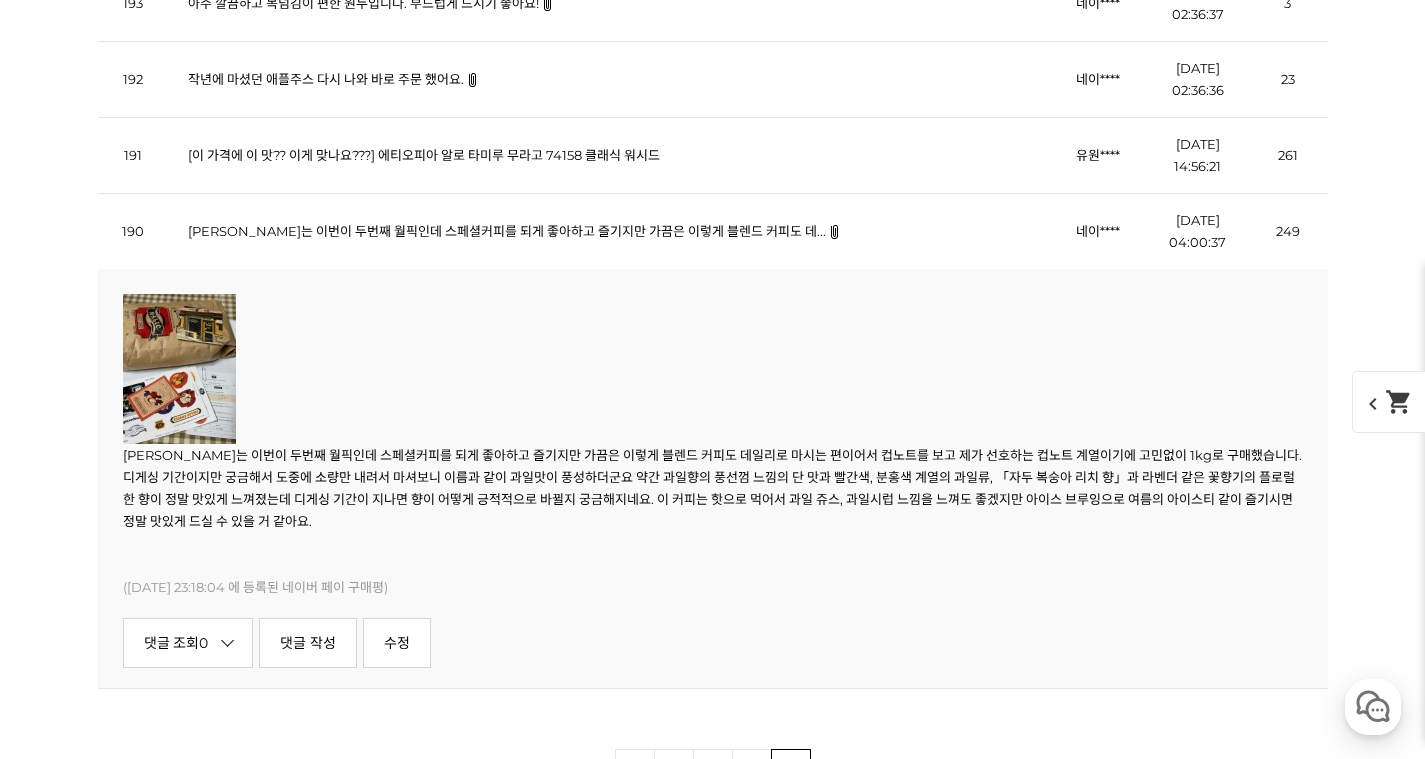 click on "말릭커피는 이번이 두번째 월픽인데 스페셜커피를
되게 좋아하고 즐기지만 가끔은 이렇게 블렌드 커피도
데일리로 마시는 편이어서 컵노트를 보고 제가
선호하는 컵노트 계열이기에 고민없이 1kg로
구매했습니다.
디게싱 기간이지만 궁금해서 도중에 소량만 내려서
마셔보니 이름과 같이 과일맛이 풍성하더군요 약간
과일향의 풍선껌 느낌의 단 맛과 빨간색, 분홍색 계열의 과일류, 「자두 복숭아 리치 향」과 라벤더 같은
꽃향기의 플로럴한 향이 정말 맛있게 느껴졌는데
디게싱 기간이 지나면 향이 어떻게 긍적적으로 바뀔지 궁금해지네요.
이 커피는 핫으로 먹어서 과일 쥬스, 과일시럽 느낌을
느껴도 좋겠지만 아이스 브루잉으로 여름의 아이스티 같이 즐기시면 정말 맛있게 드실 수 있을 거 같아요." at bounding box center (713, 488) 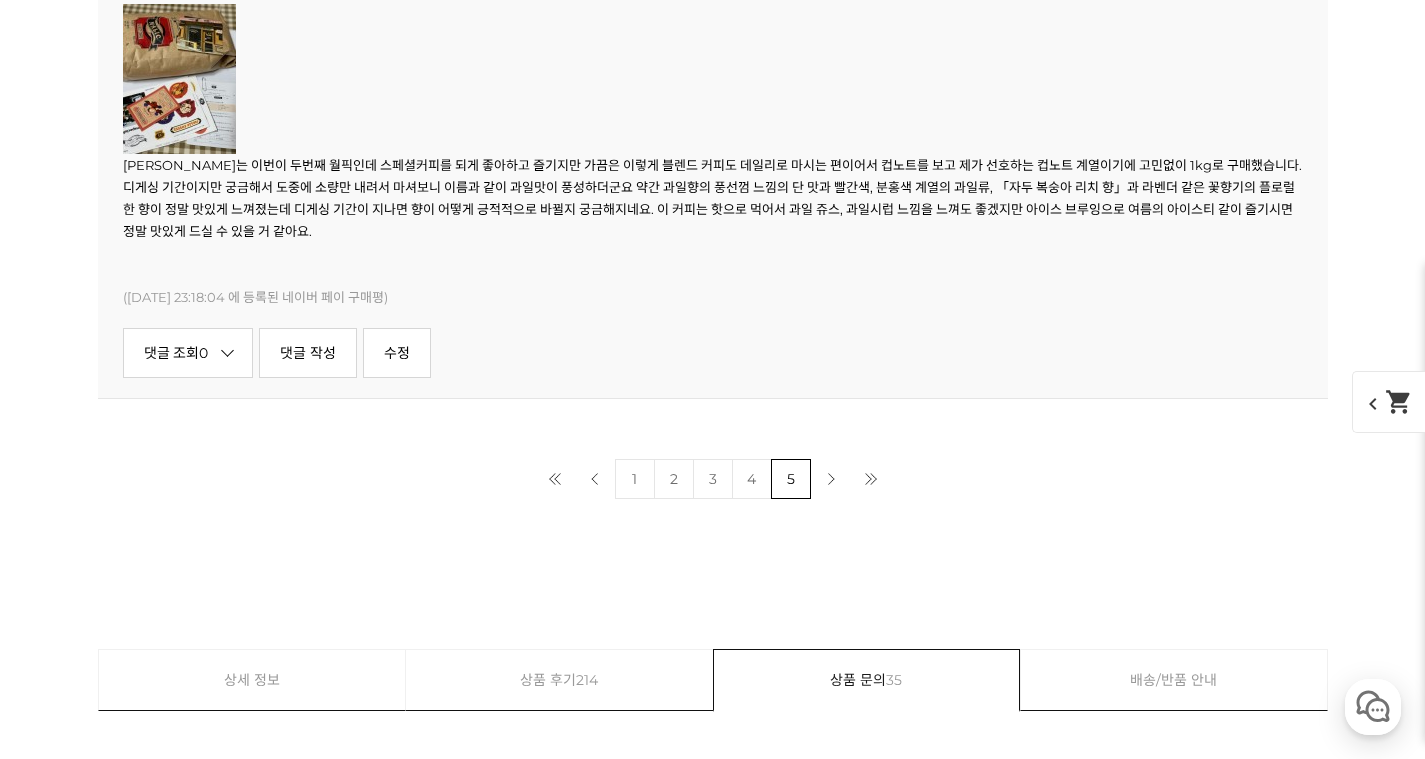 scroll, scrollTop: 12664, scrollLeft: 0, axis: vertical 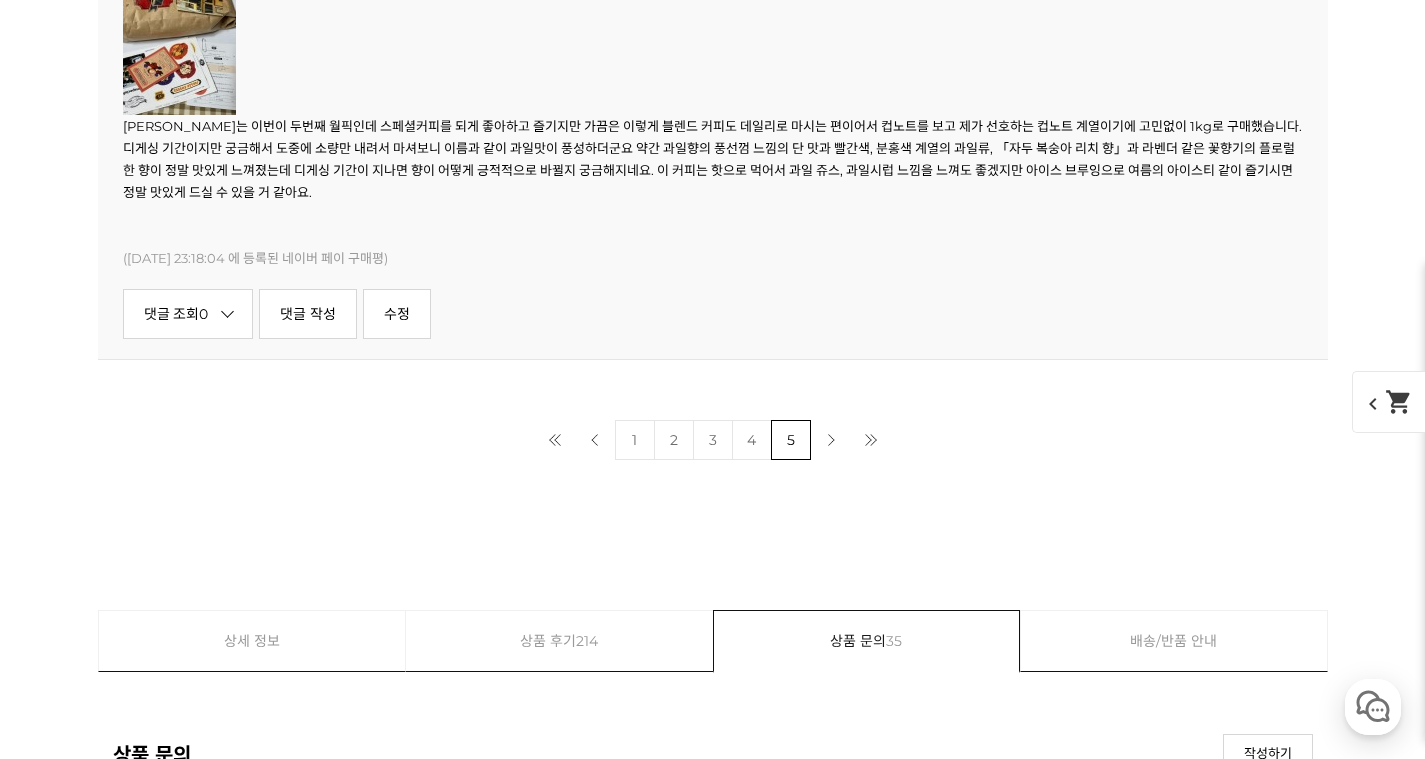 click on "마지막 페이지" at bounding box center (871, 440) 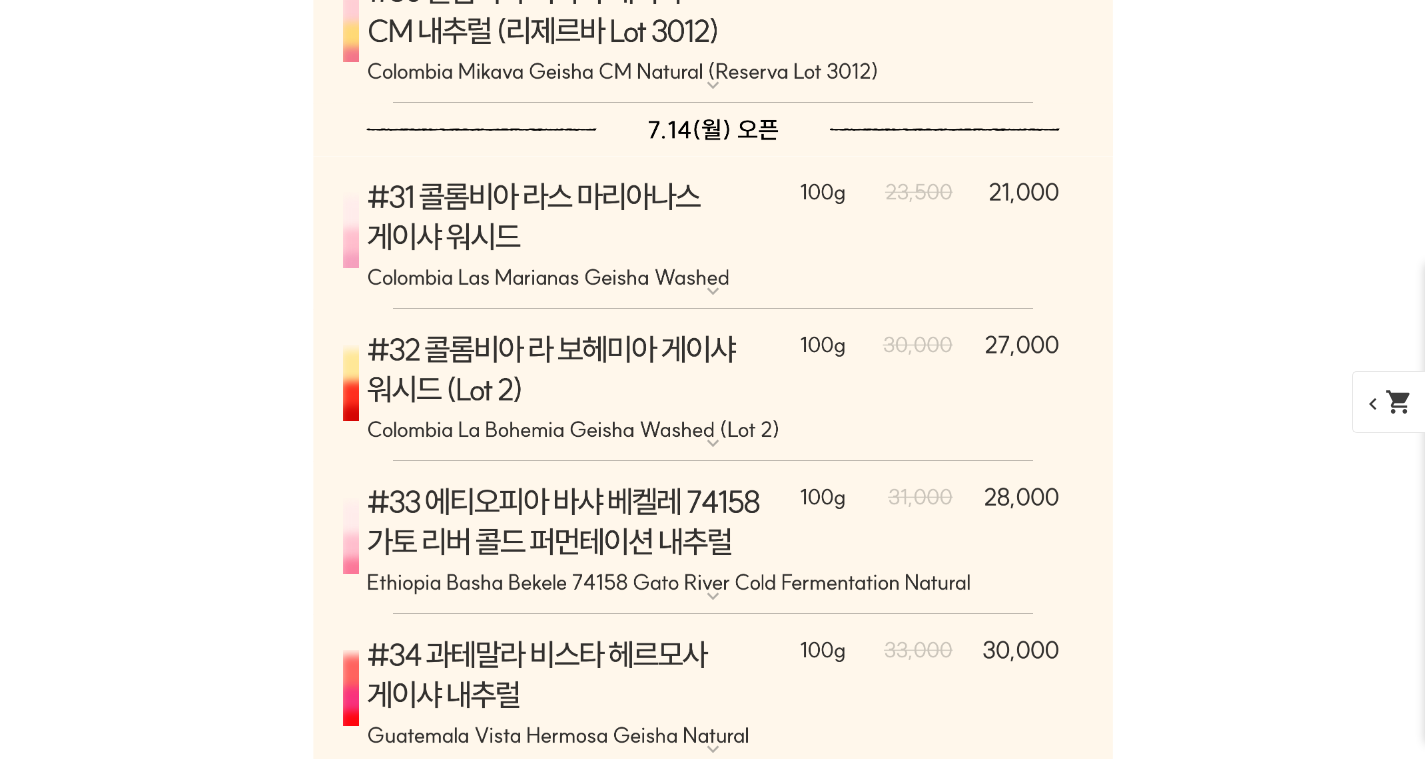 scroll, scrollTop: 9814, scrollLeft: 0, axis: vertical 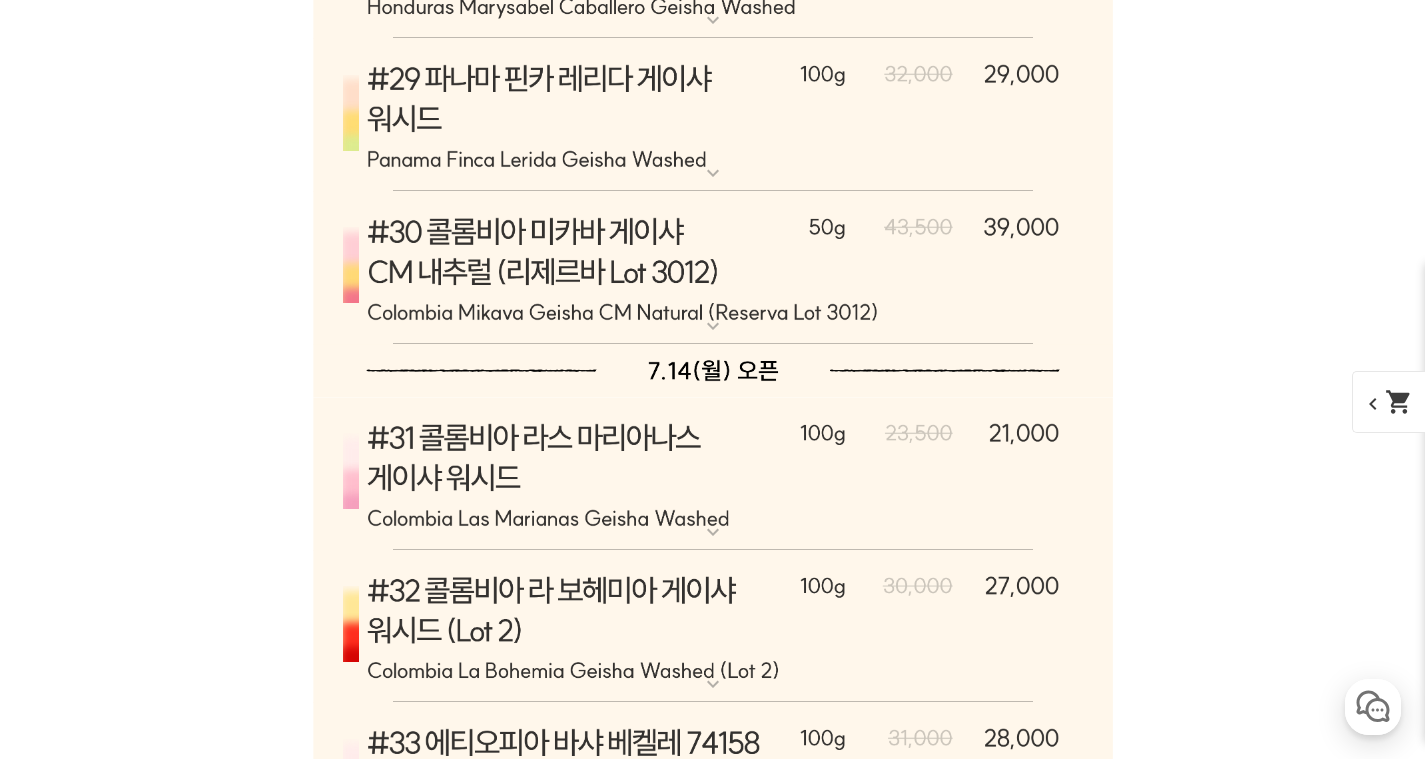 click on "타미루 워시드 3종 후기" at bounding box center (581, 2849) 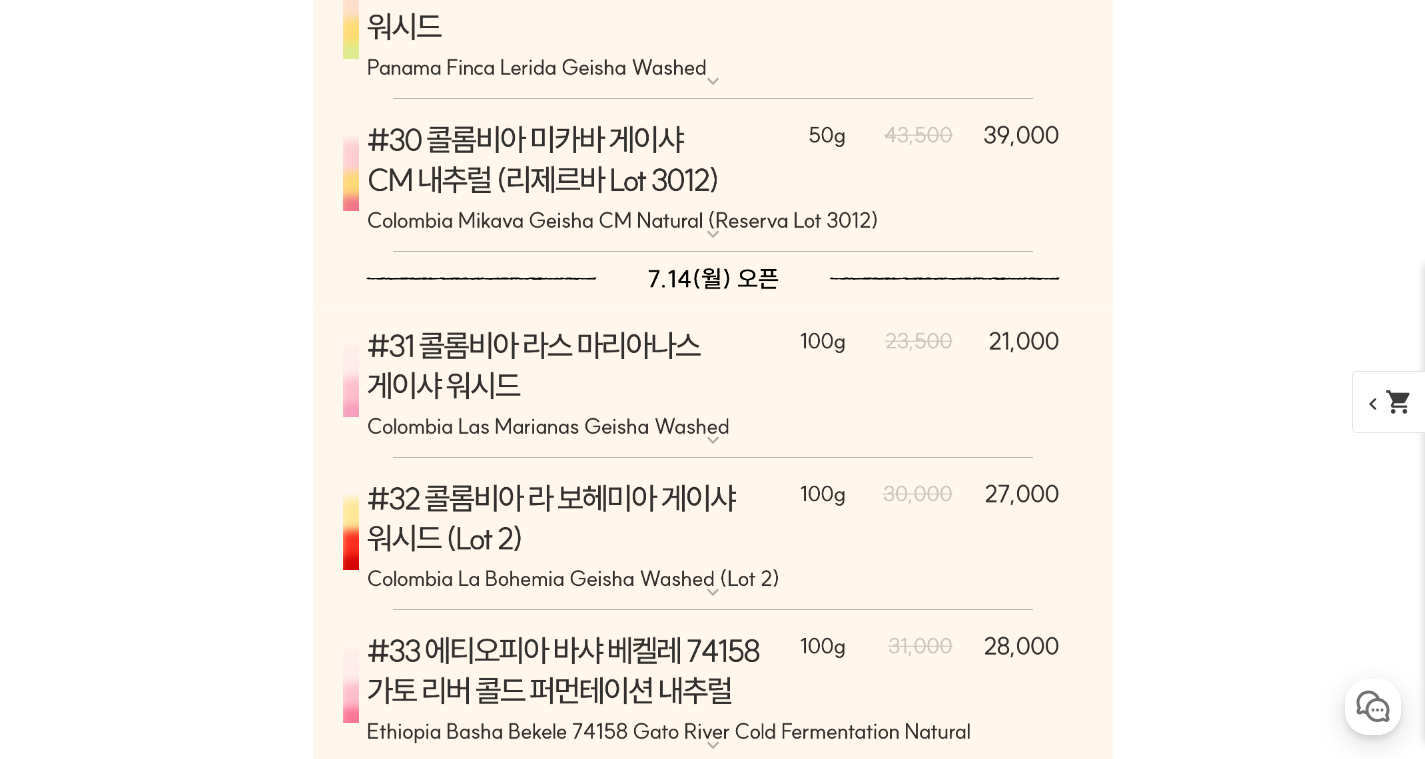 scroll, scrollTop: 9820, scrollLeft: 0, axis: vertical 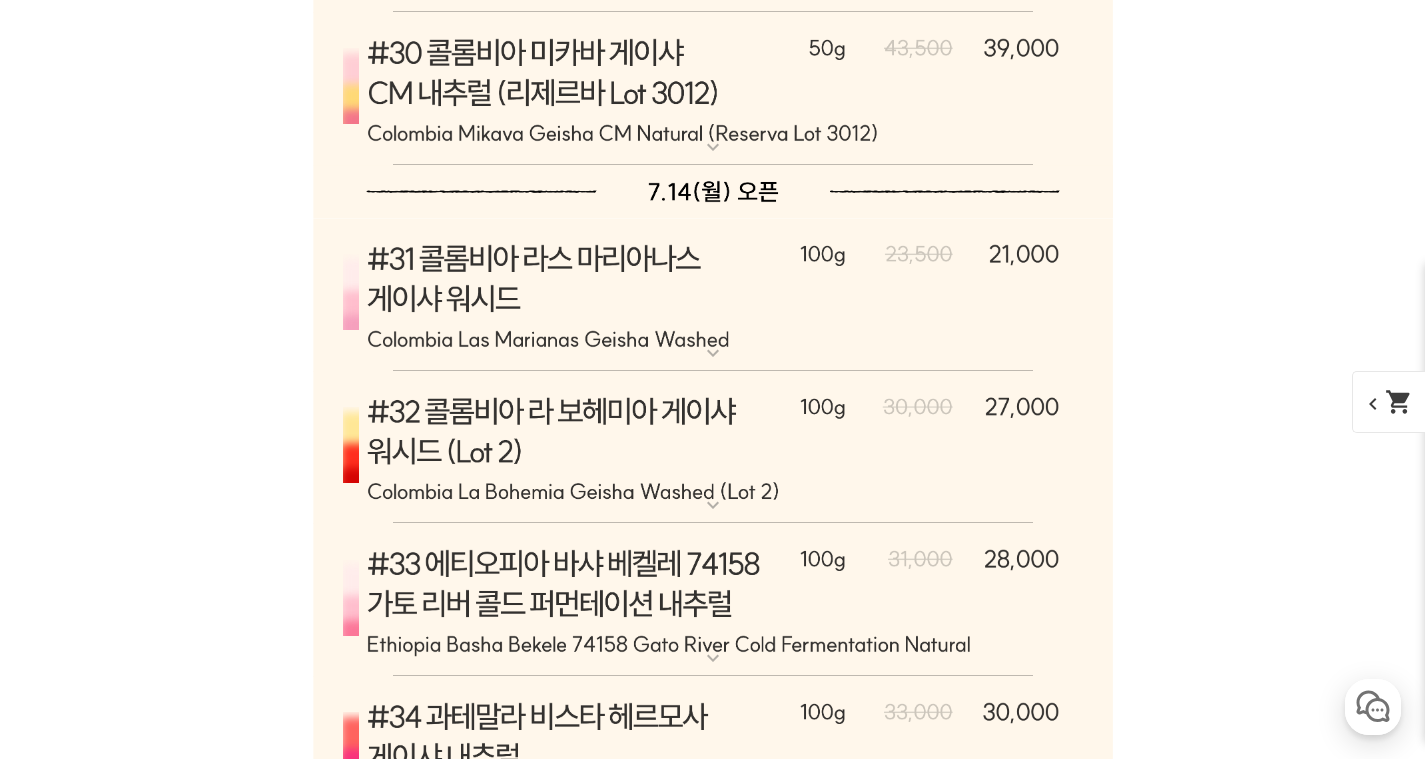 click at bounding box center [198, 2789] 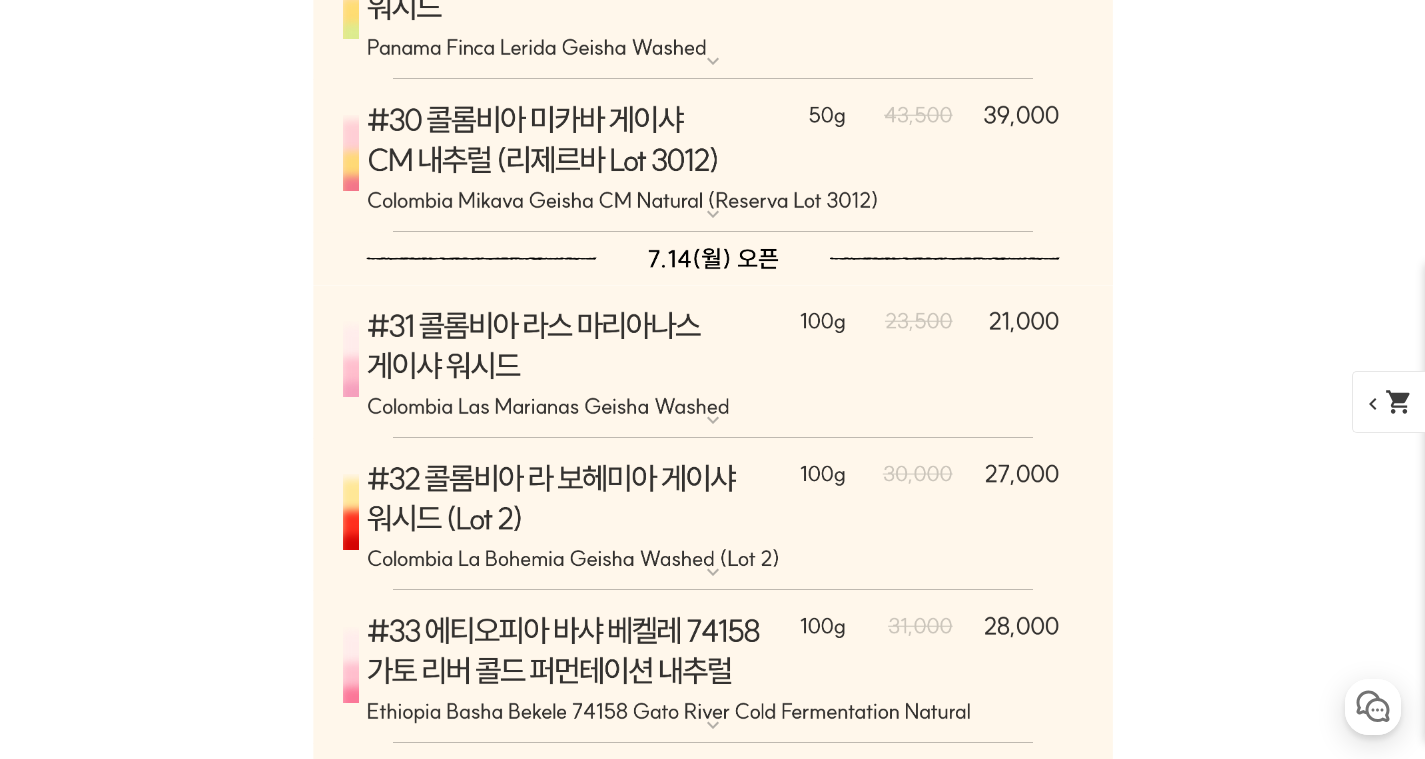 scroll, scrollTop: 9844, scrollLeft: 0, axis: vertical 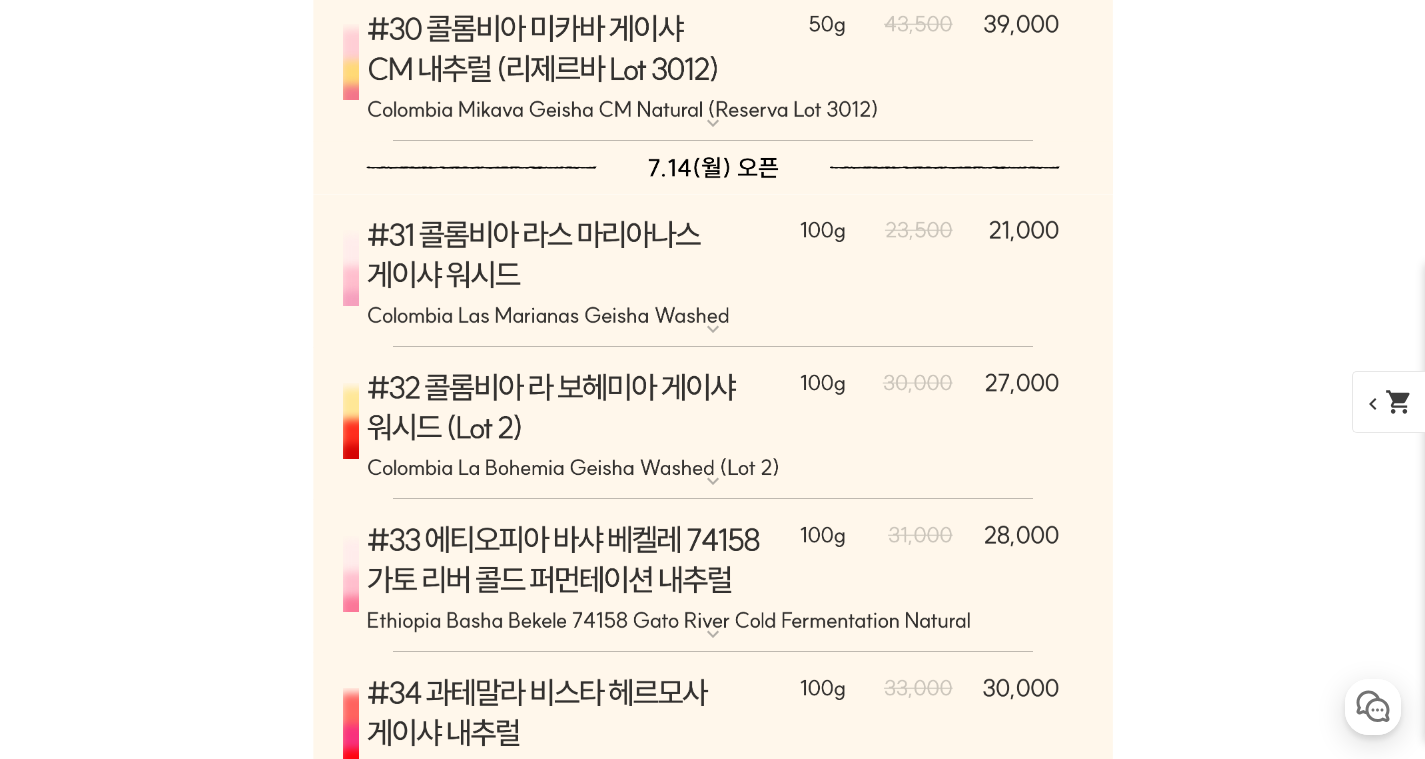 click on "42" at bounding box center (713, 3125) 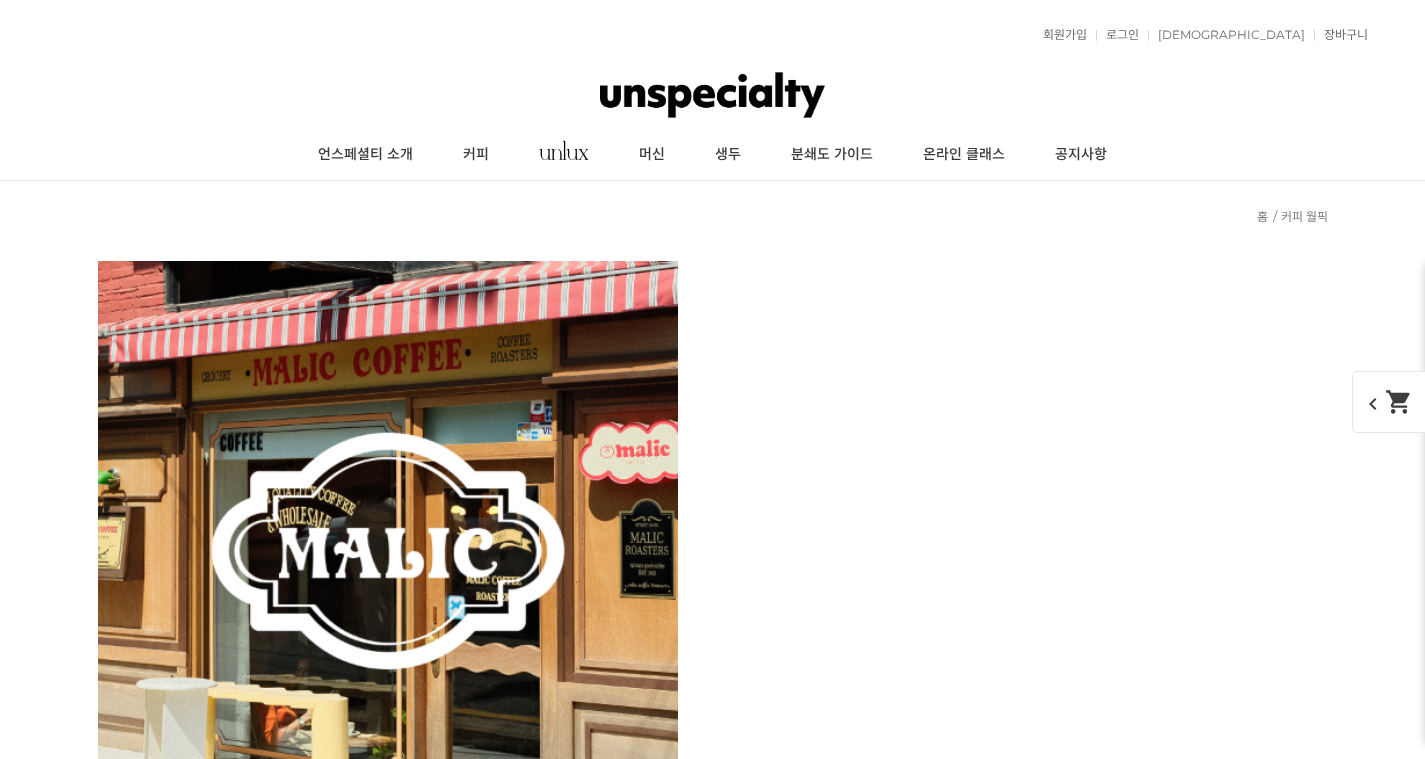 scroll, scrollTop: 12181, scrollLeft: 0, axis: vertical 